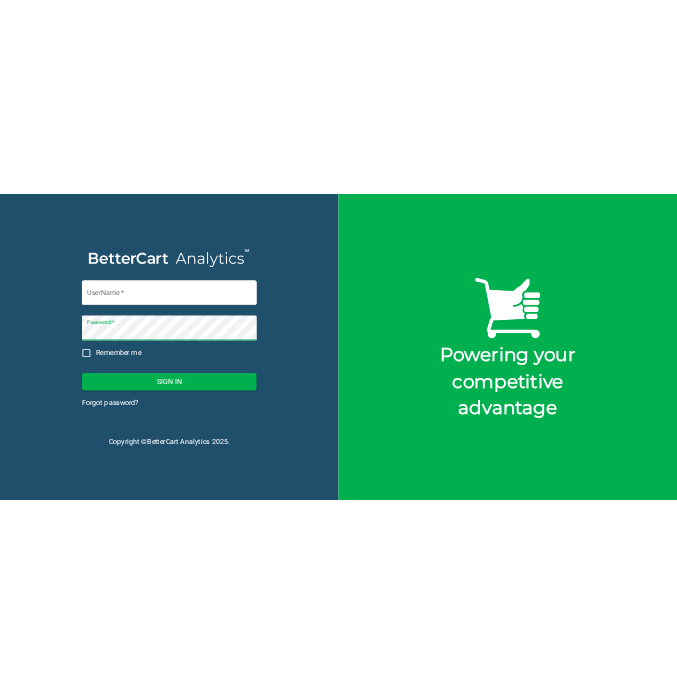 scroll, scrollTop: 0, scrollLeft: 0, axis: both 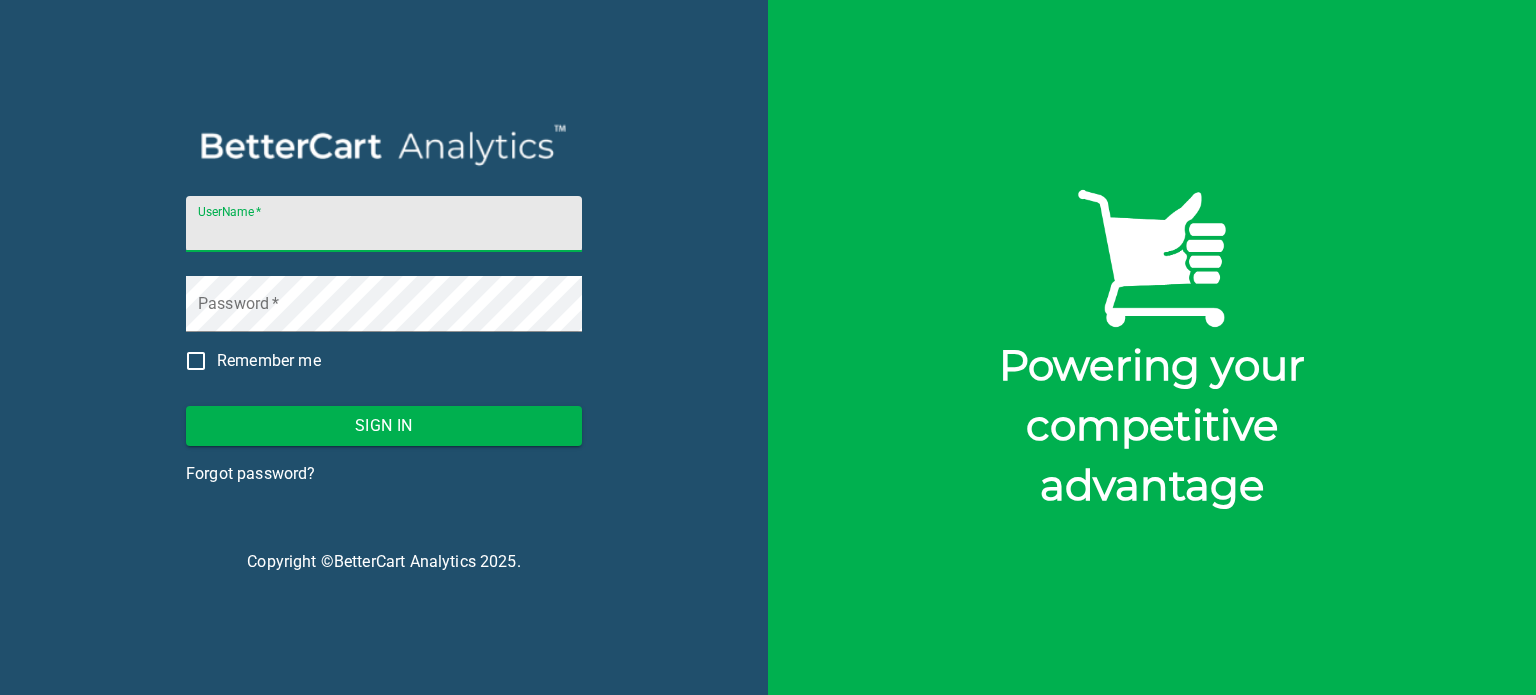 click on "UserName   *" at bounding box center [384, 224] 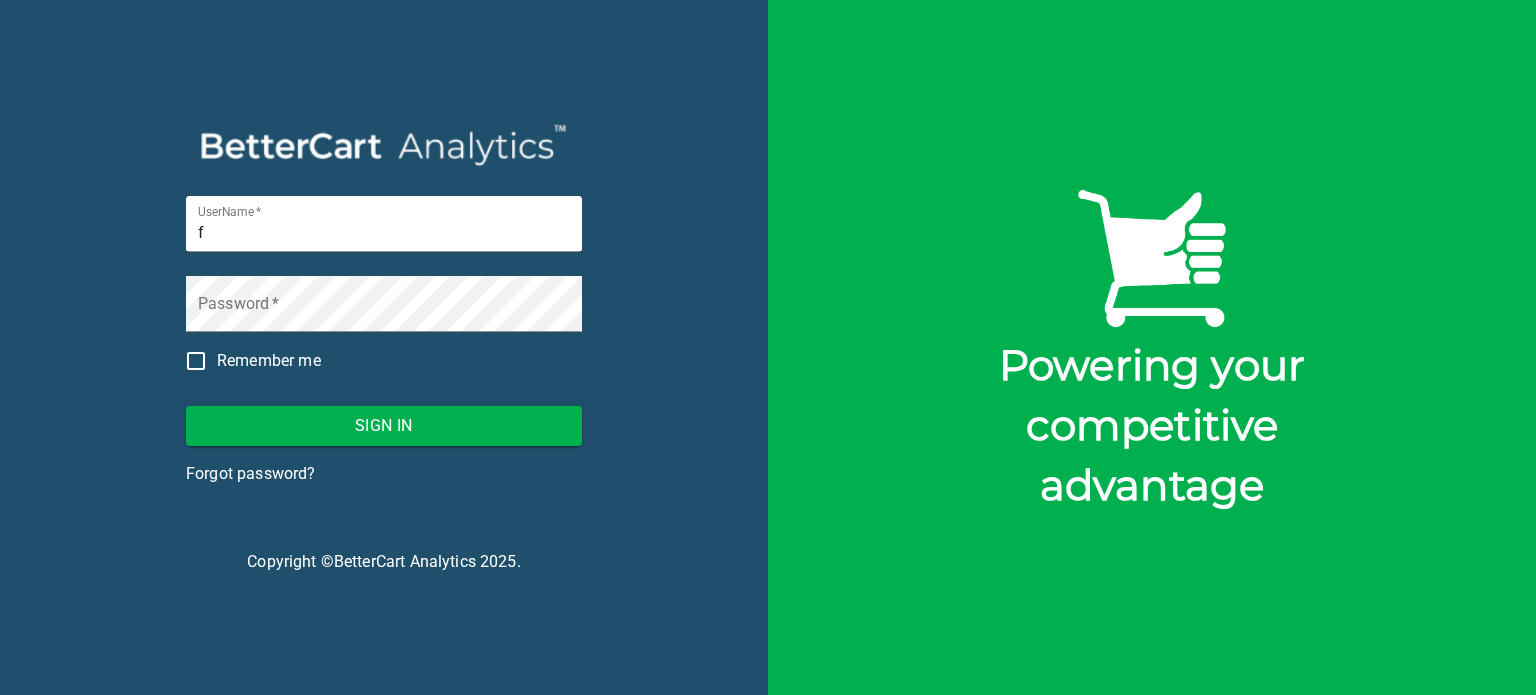 type on "[EMAIL]" 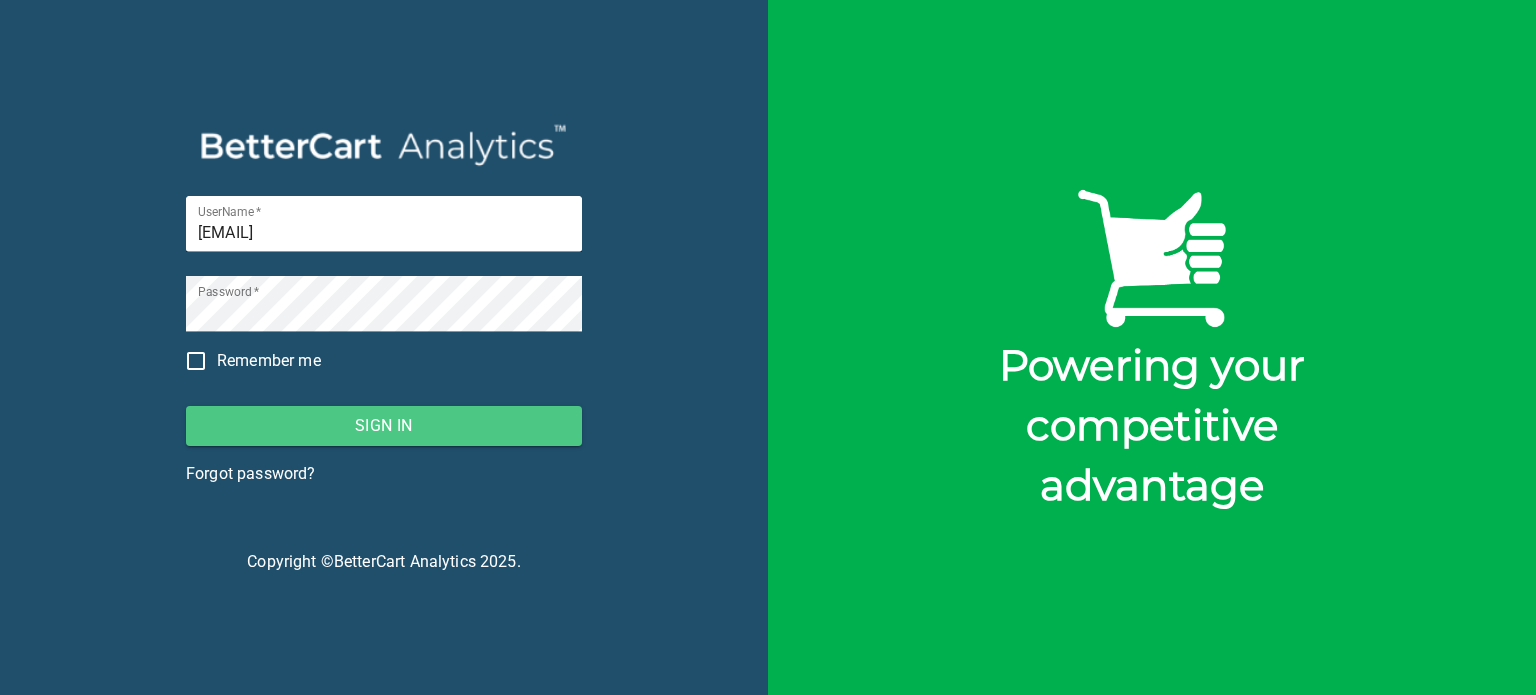 click on "Sign In" at bounding box center [384, 426] 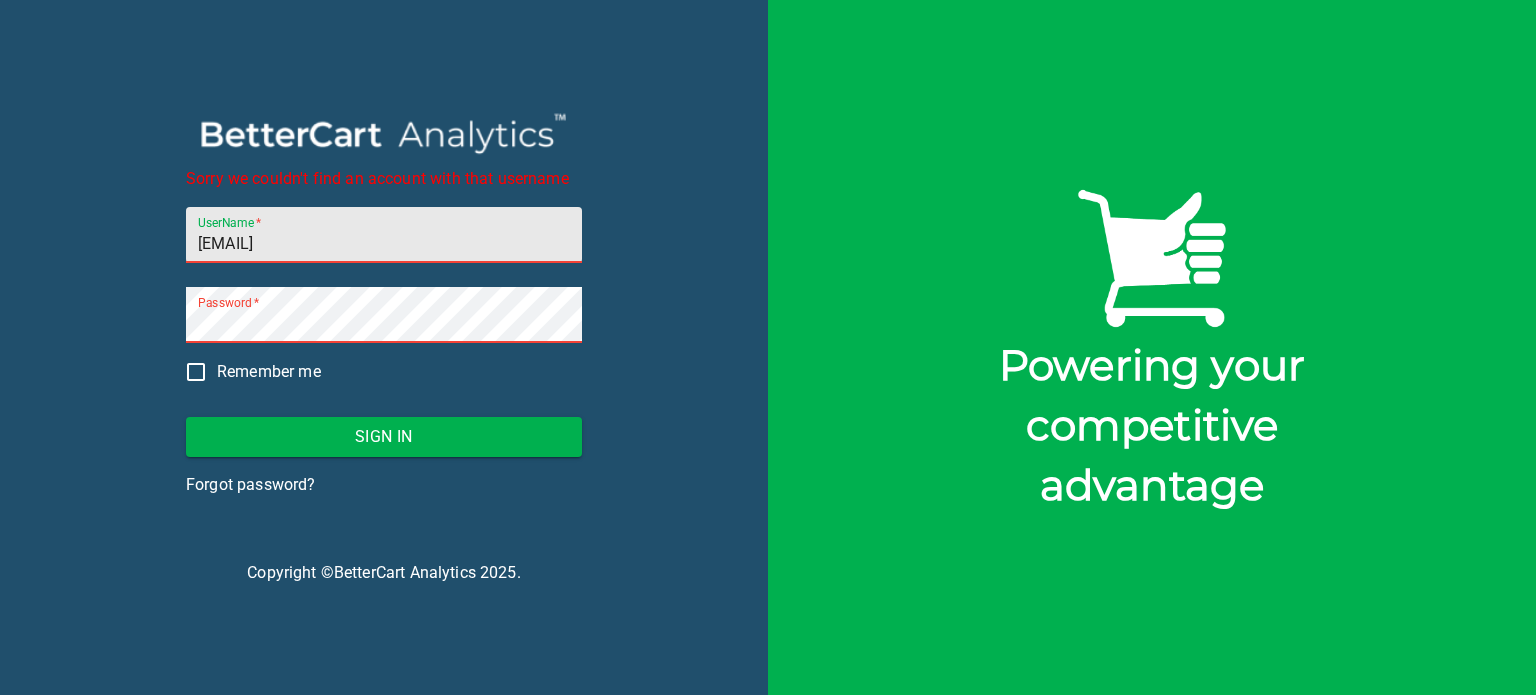 drag, startPoint x: 435, startPoint y: 243, endPoint x: 182, endPoint y: 273, distance: 254.77245 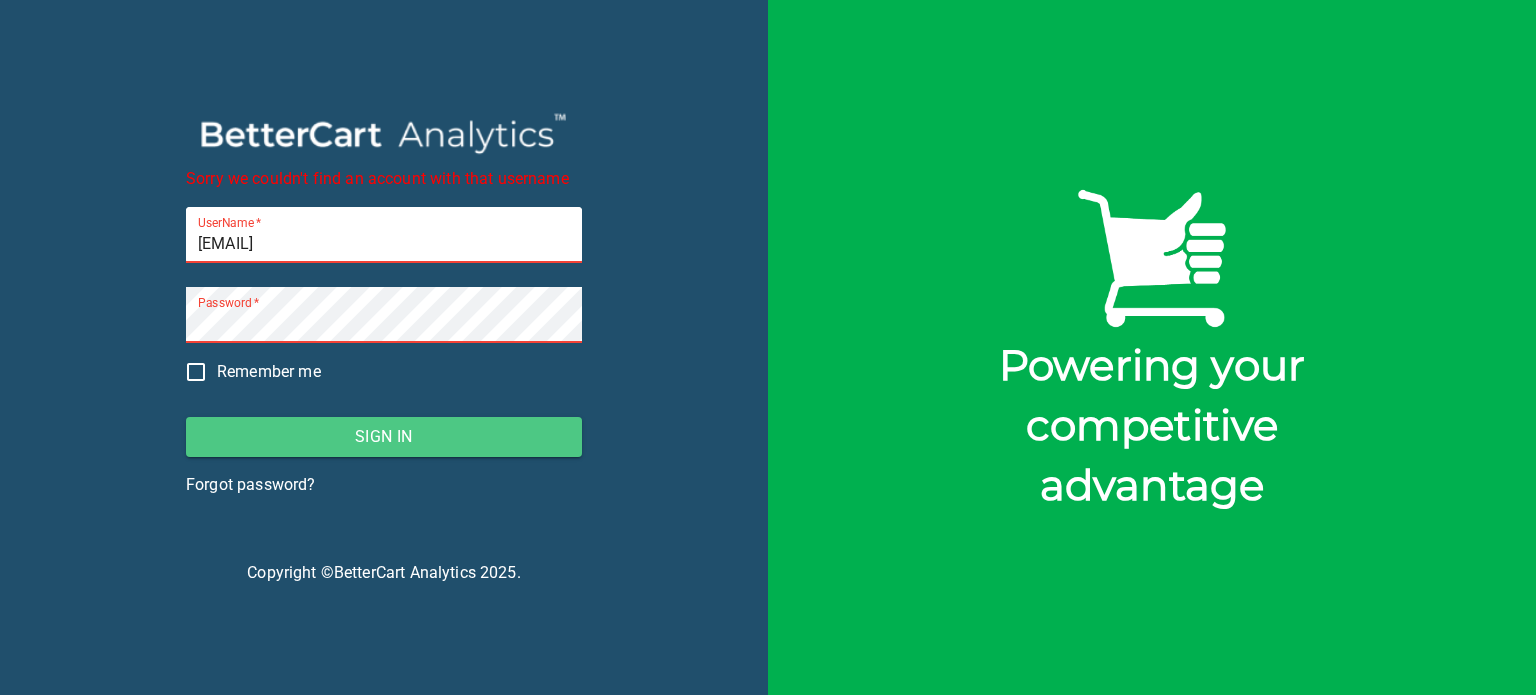 click on "Sign In" at bounding box center [384, 437] 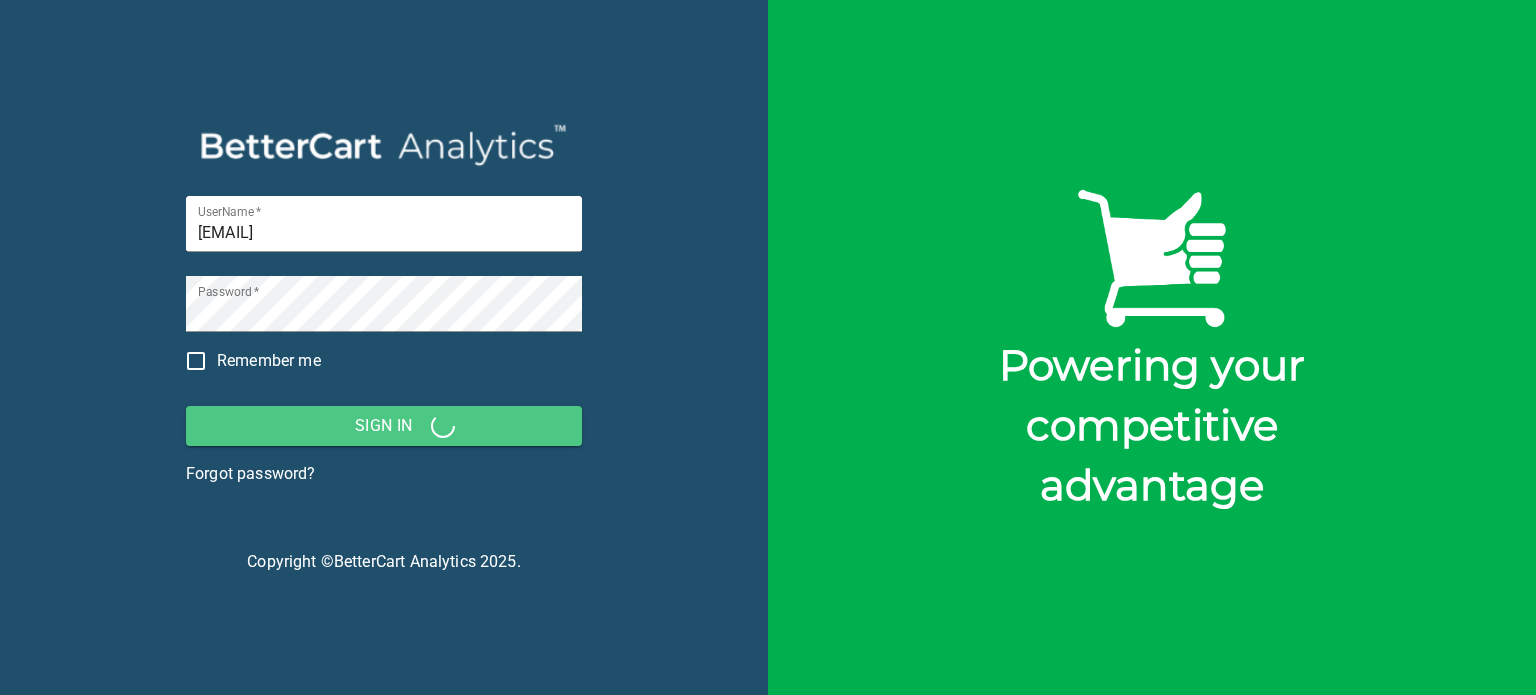 click on "Sign In" at bounding box center (384, 426) 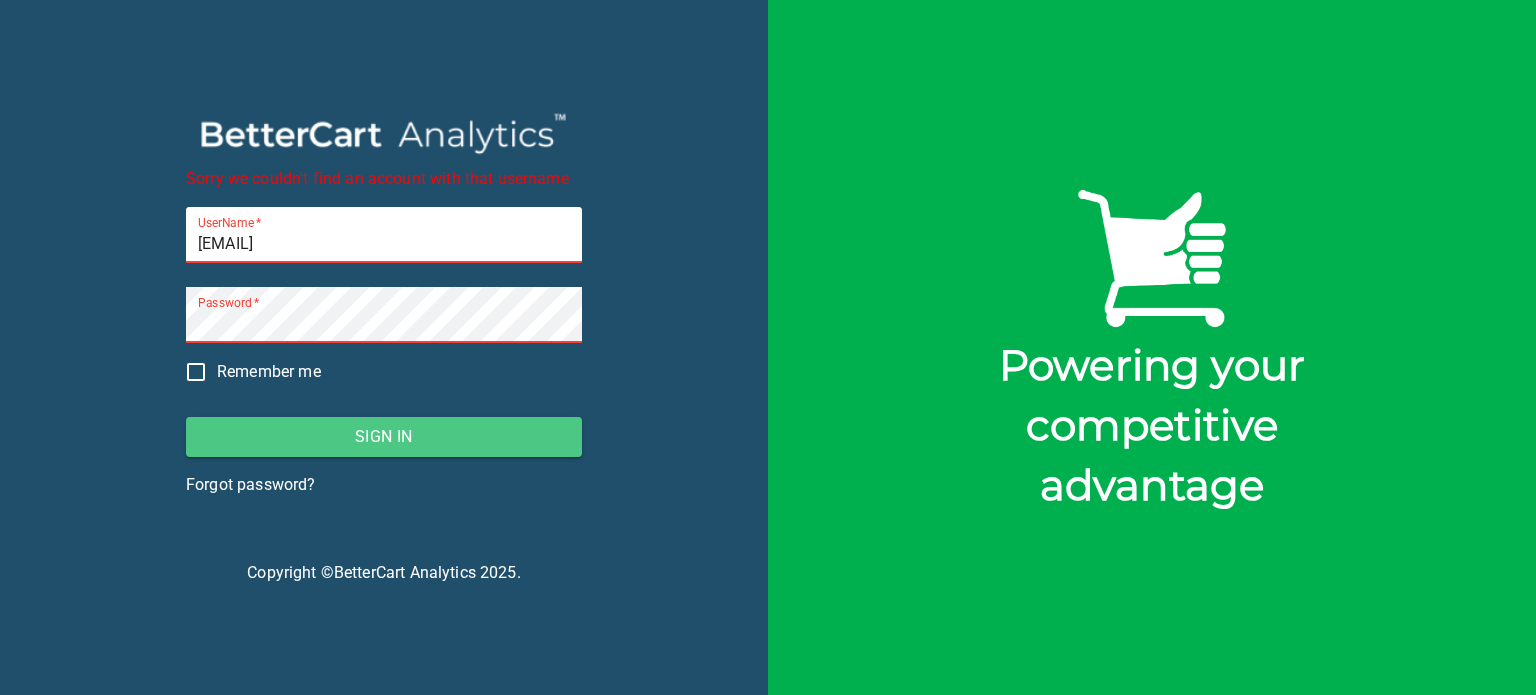click on "Sign In" at bounding box center (384, 437) 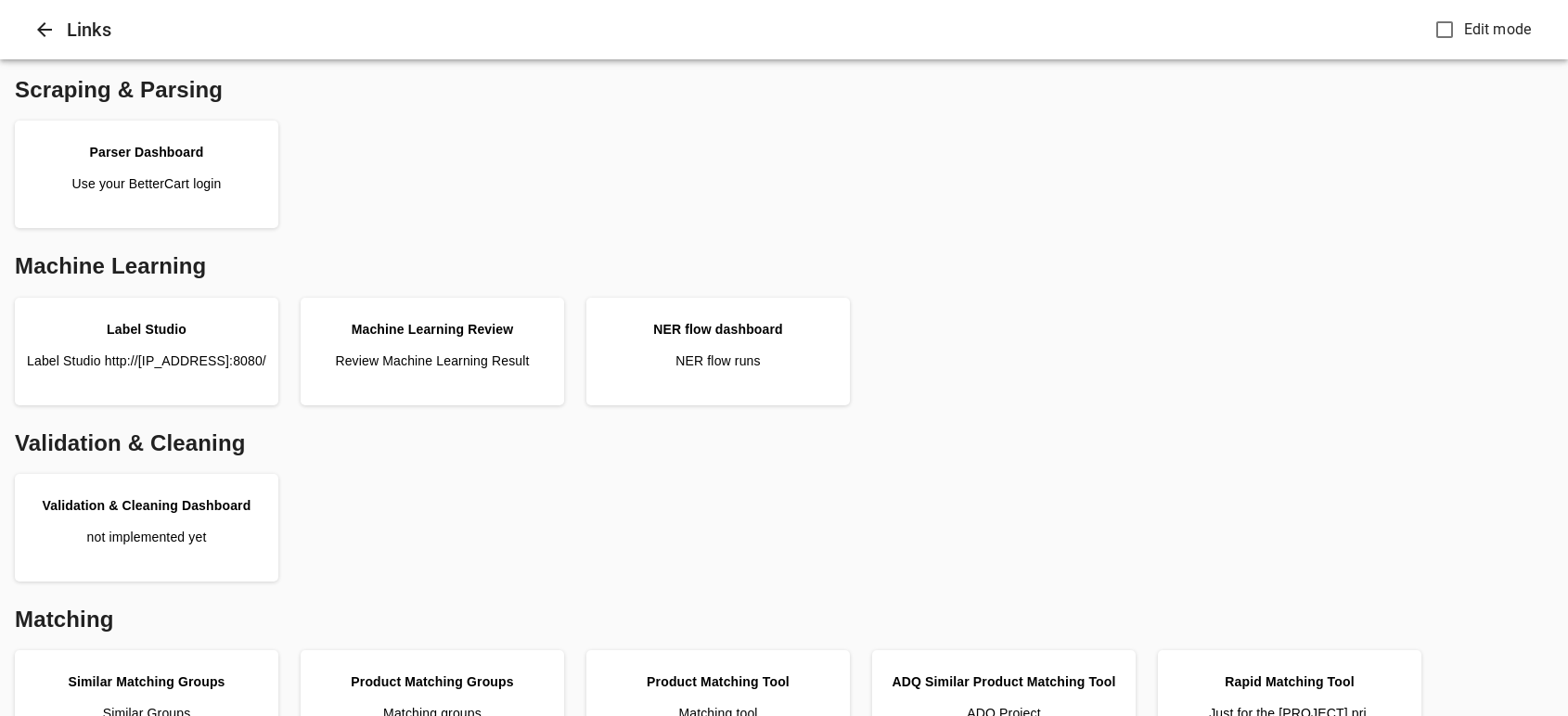 scroll, scrollTop: 628, scrollLeft: 0, axis: vertical 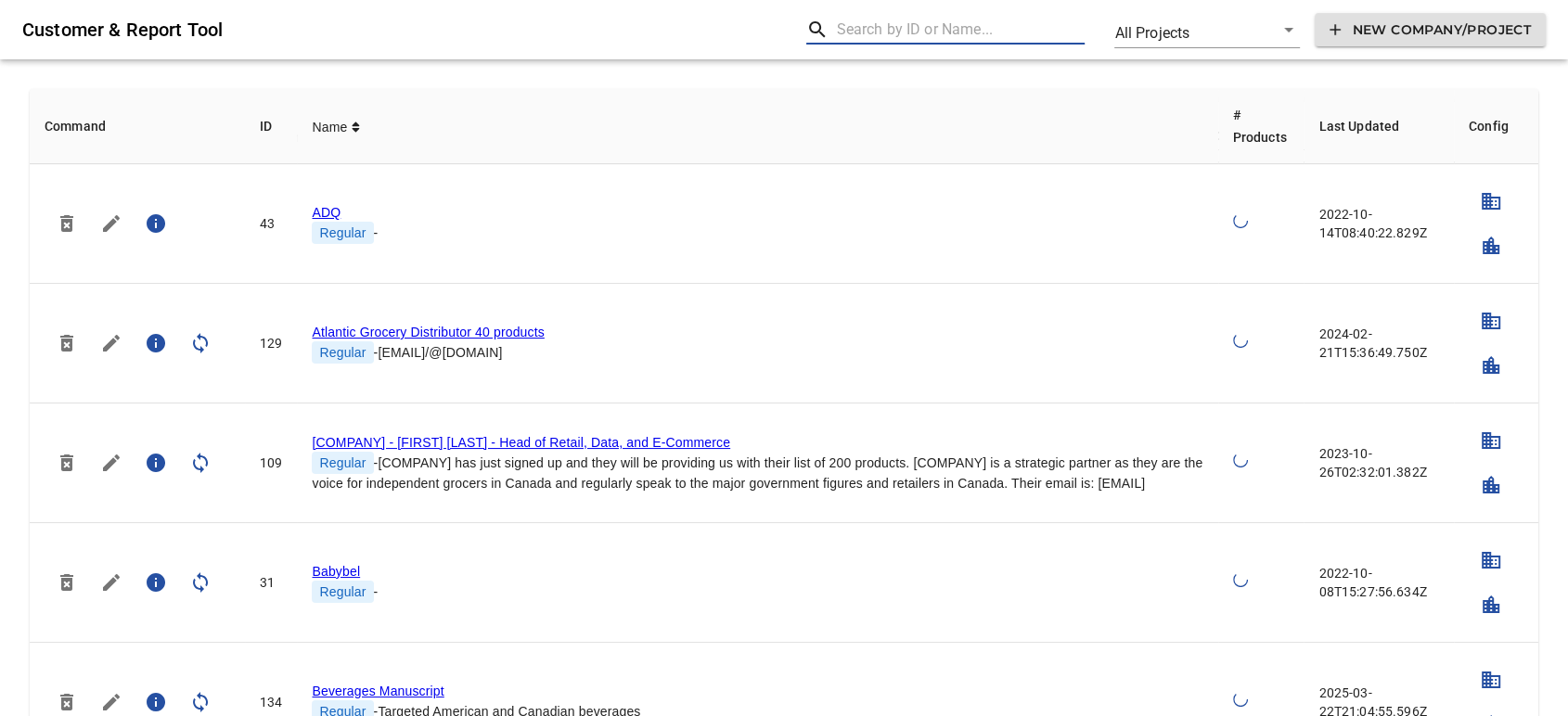 click at bounding box center [960, 30] 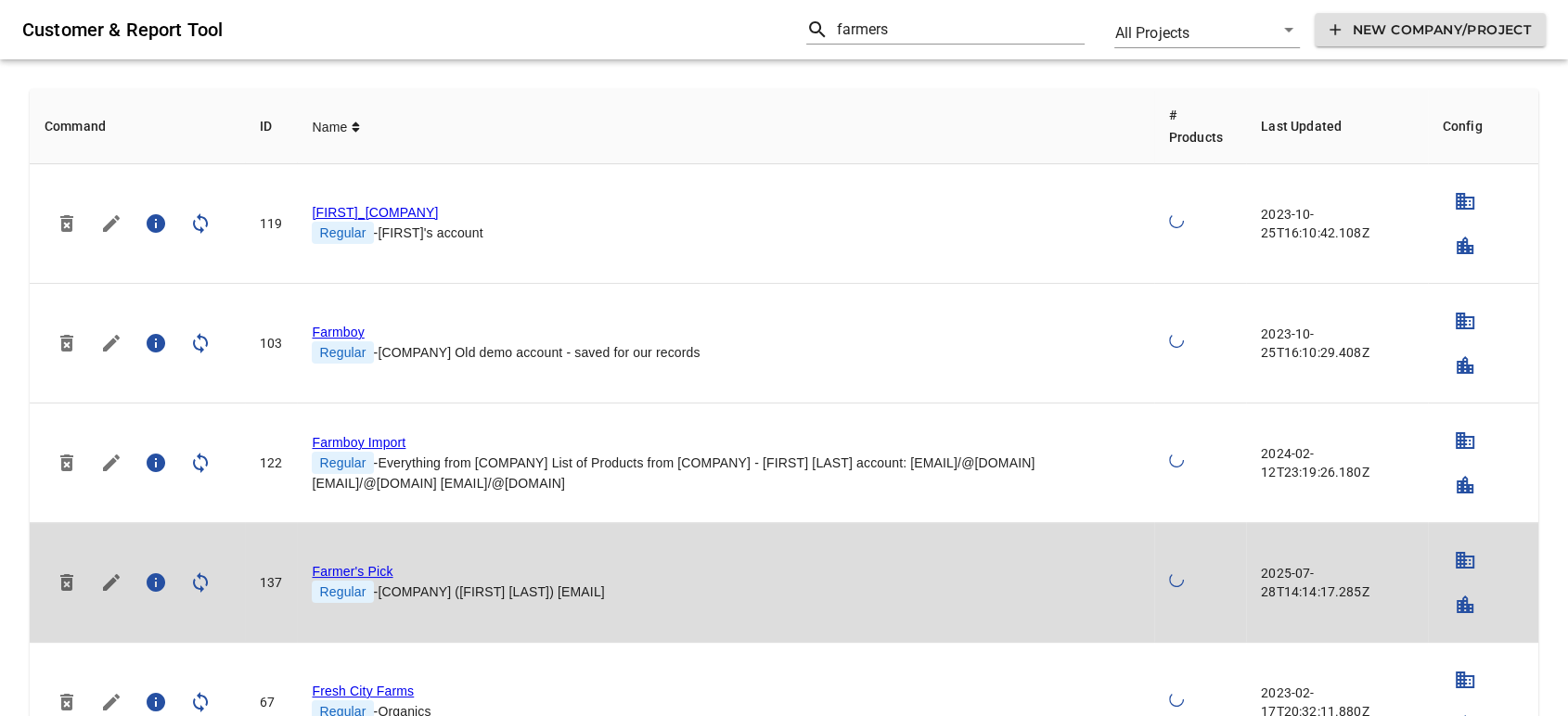 drag, startPoint x: 730, startPoint y: 591, endPoint x: 561, endPoint y: 601, distance: 169.2956 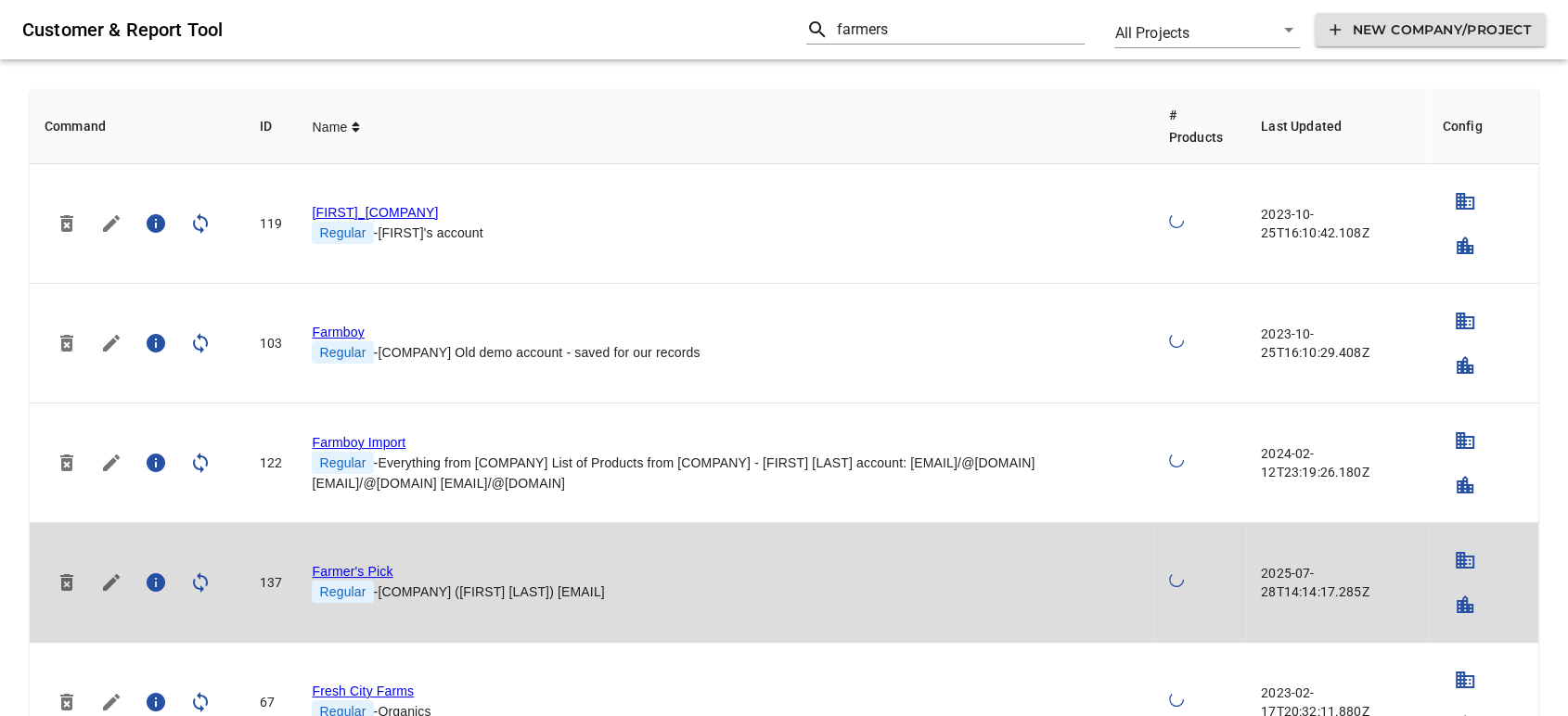 click on "Regular  -  Farmer's Pick (Alfonso Curio) farmerspick@bettercartc.ca" at bounding box center (725, 592) 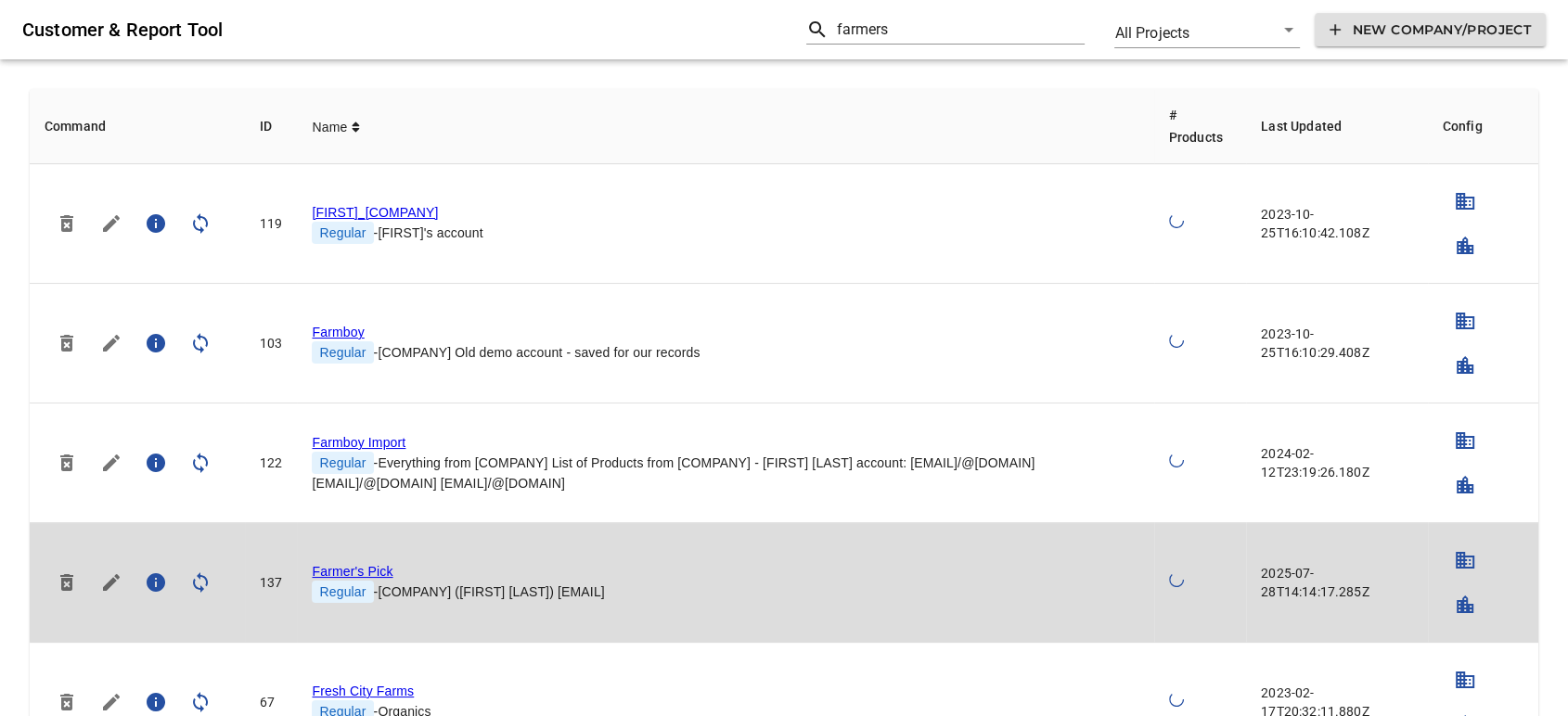 copy on "[EMAIL]" 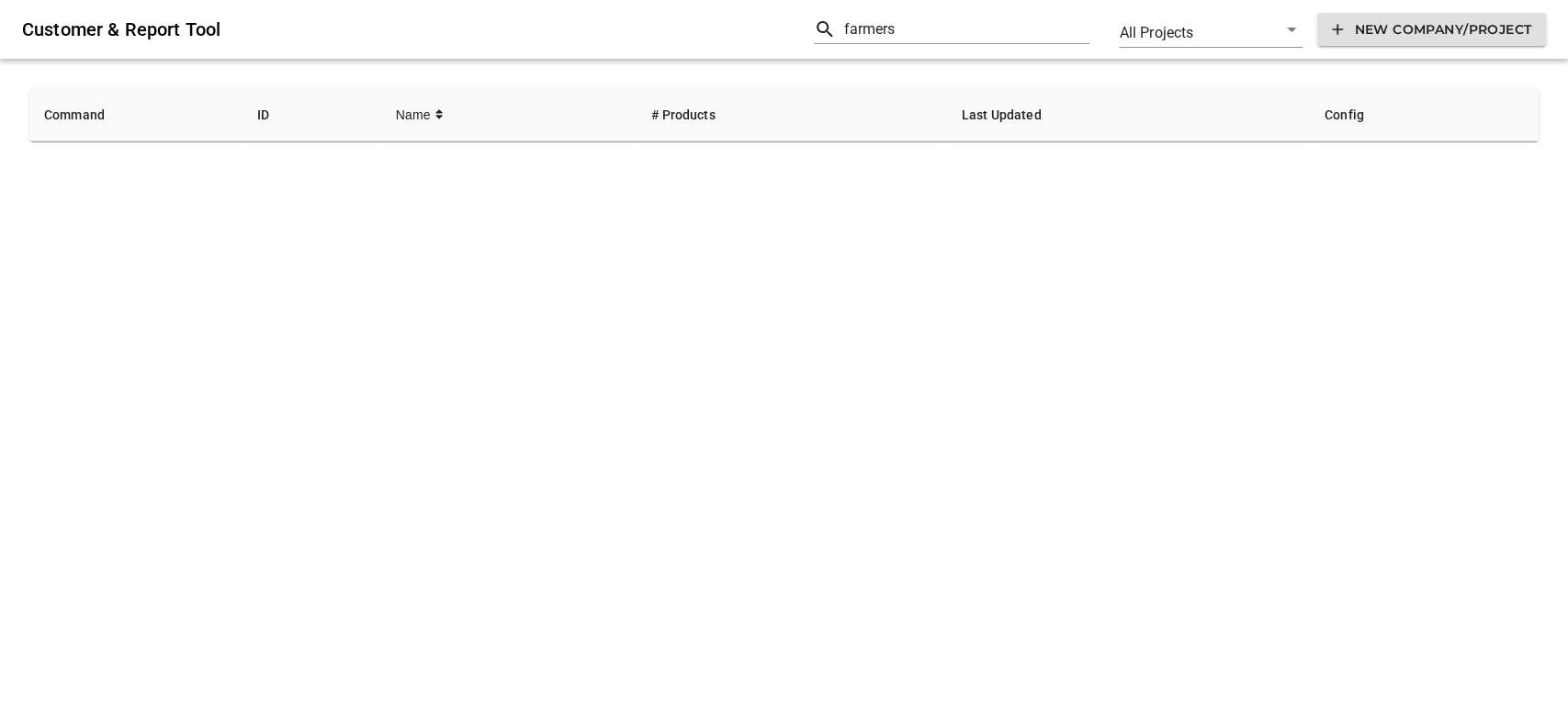 click on "farmers" at bounding box center [966, 29] 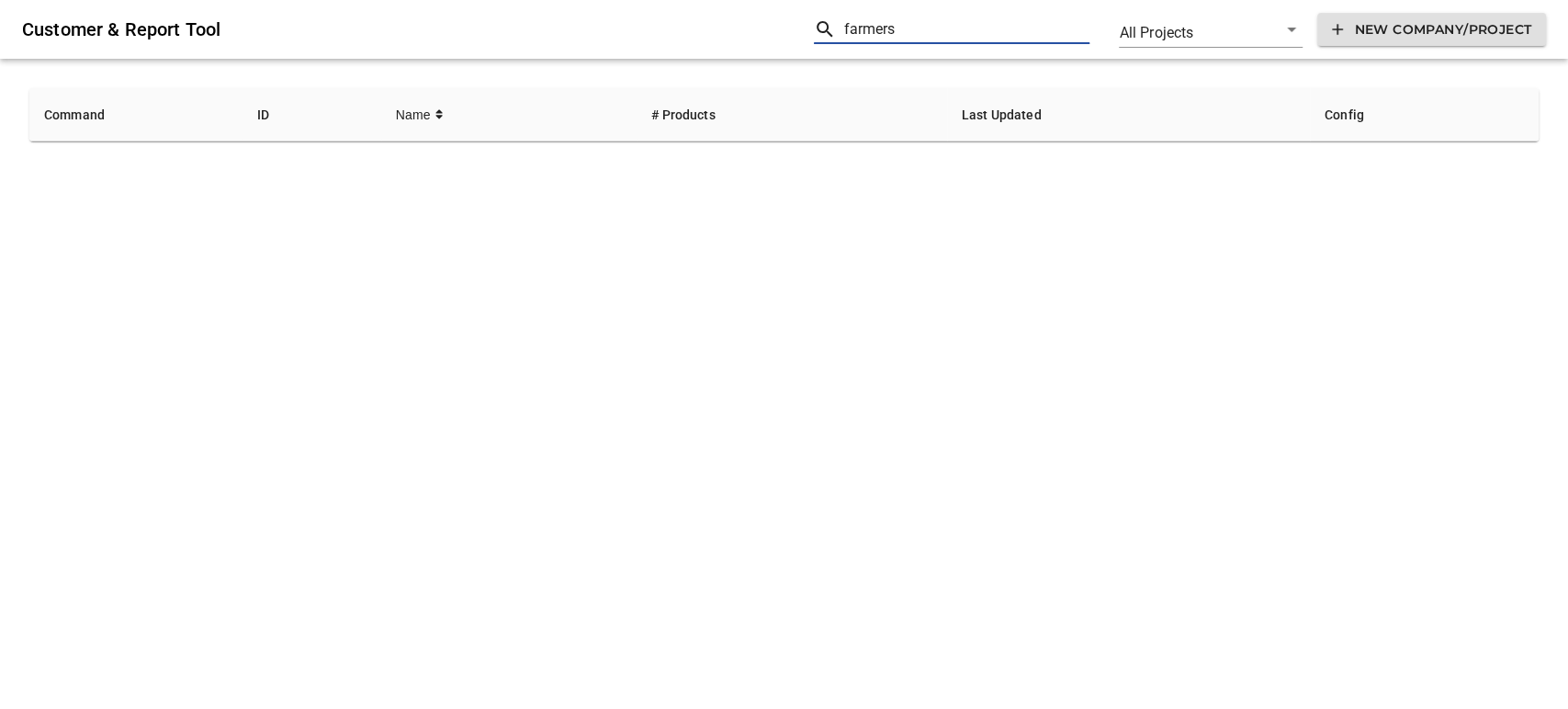 click on "farmers" at bounding box center [966, 29] 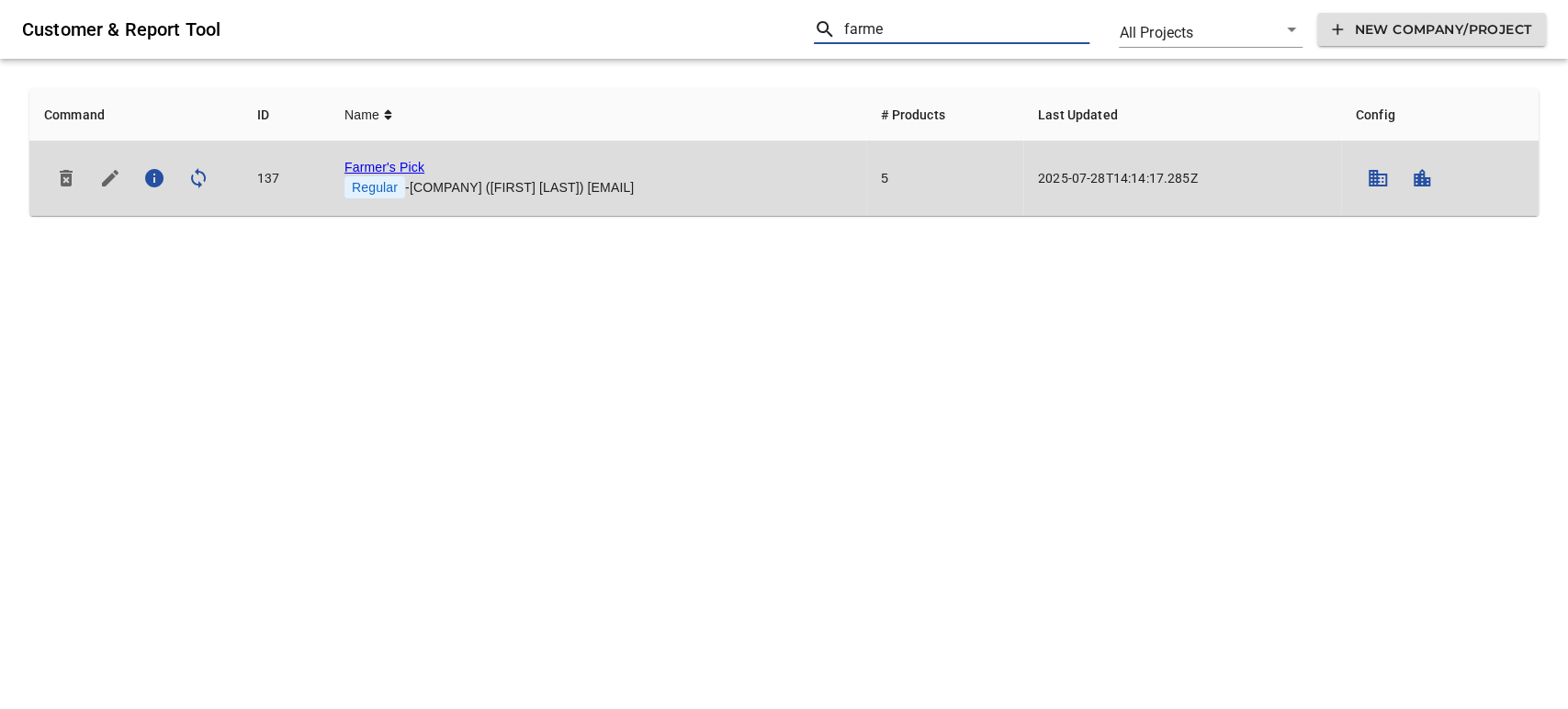type on "farme" 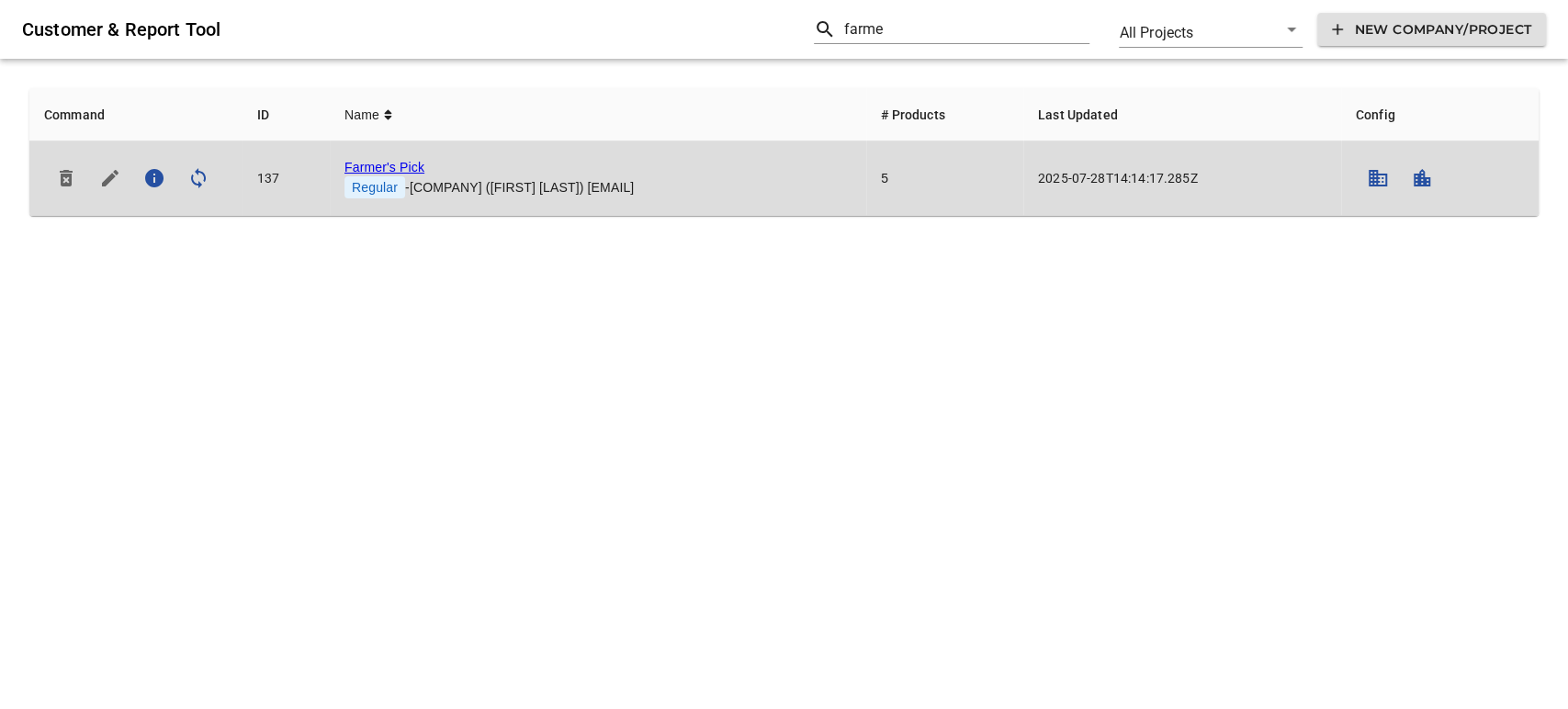 click on "Farmer's Pick" at bounding box center [384, 167] 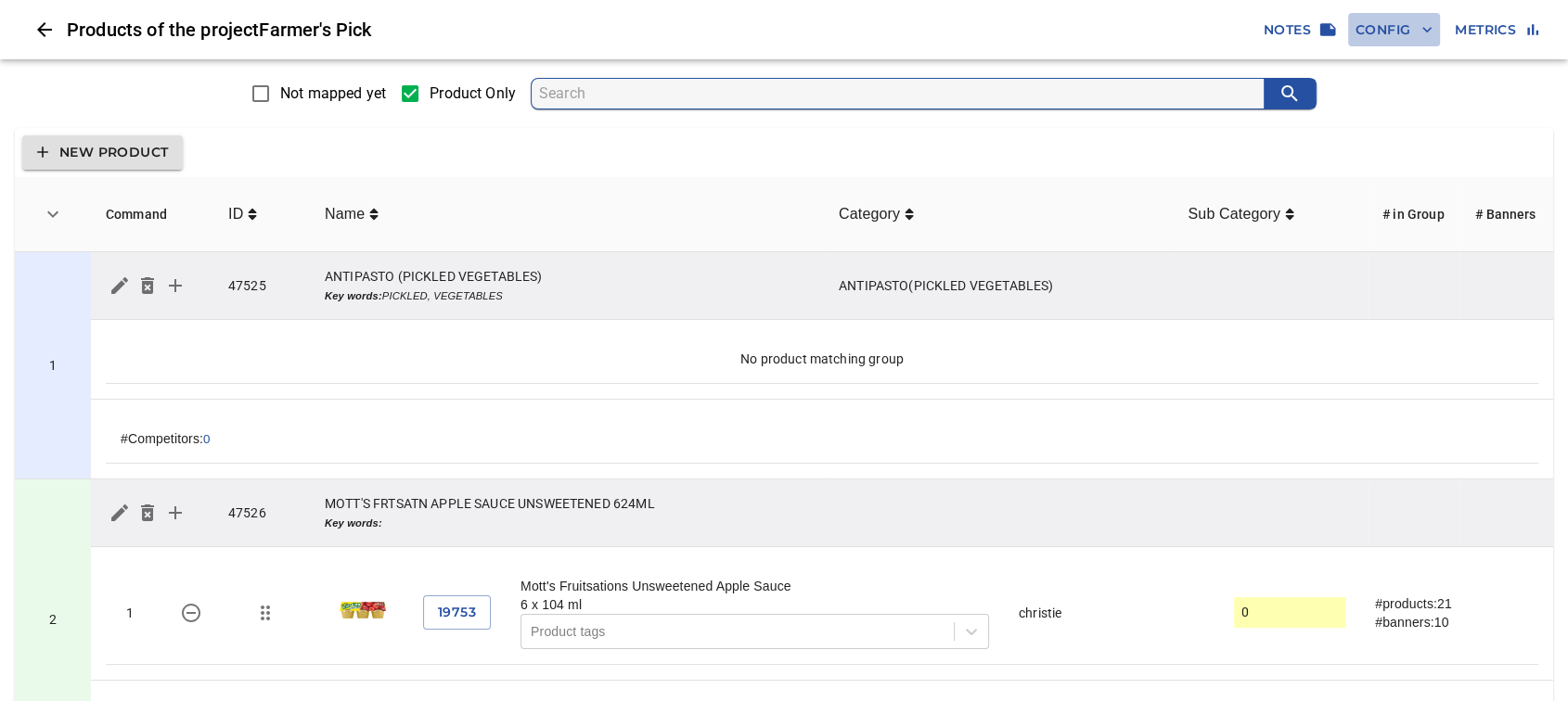 click on "Config" at bounding box center (1394, 30) 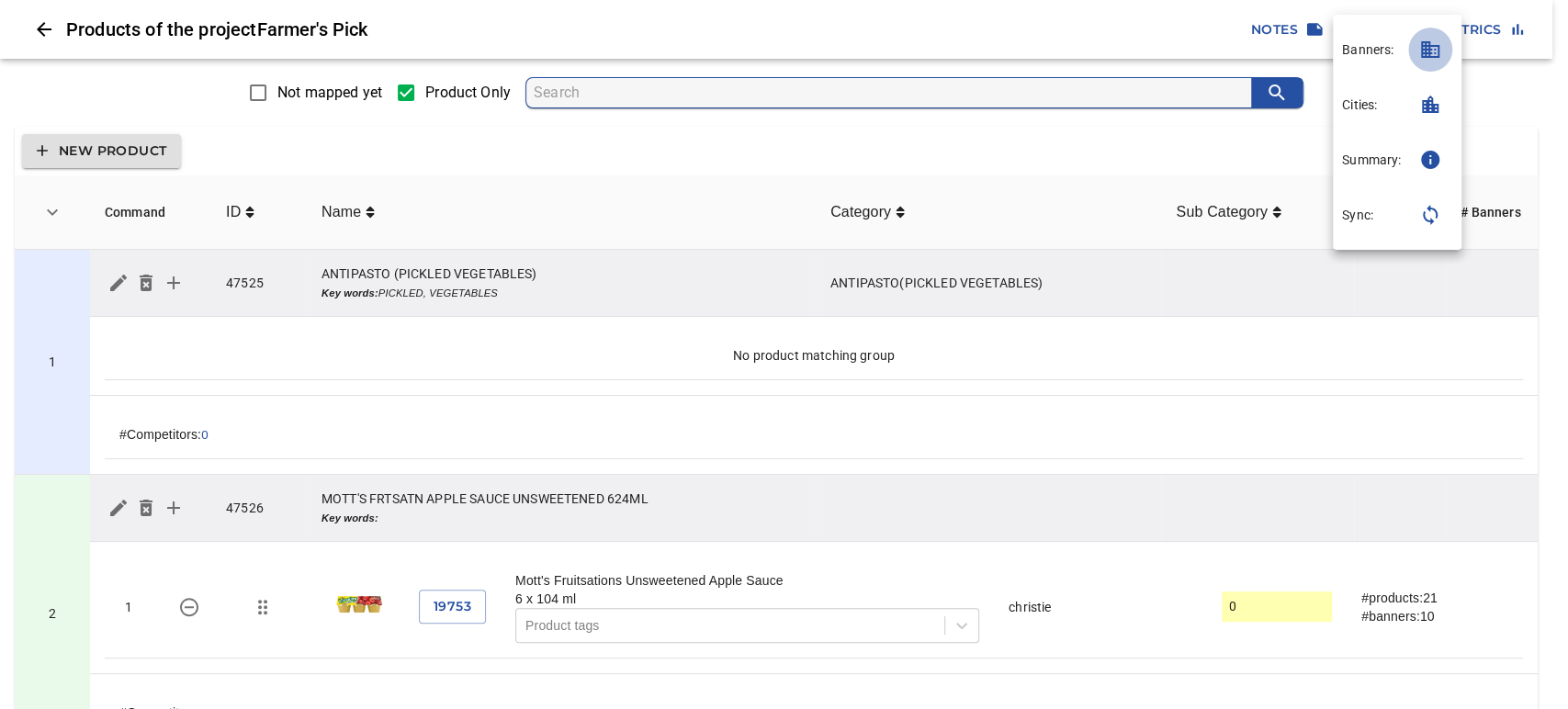 click 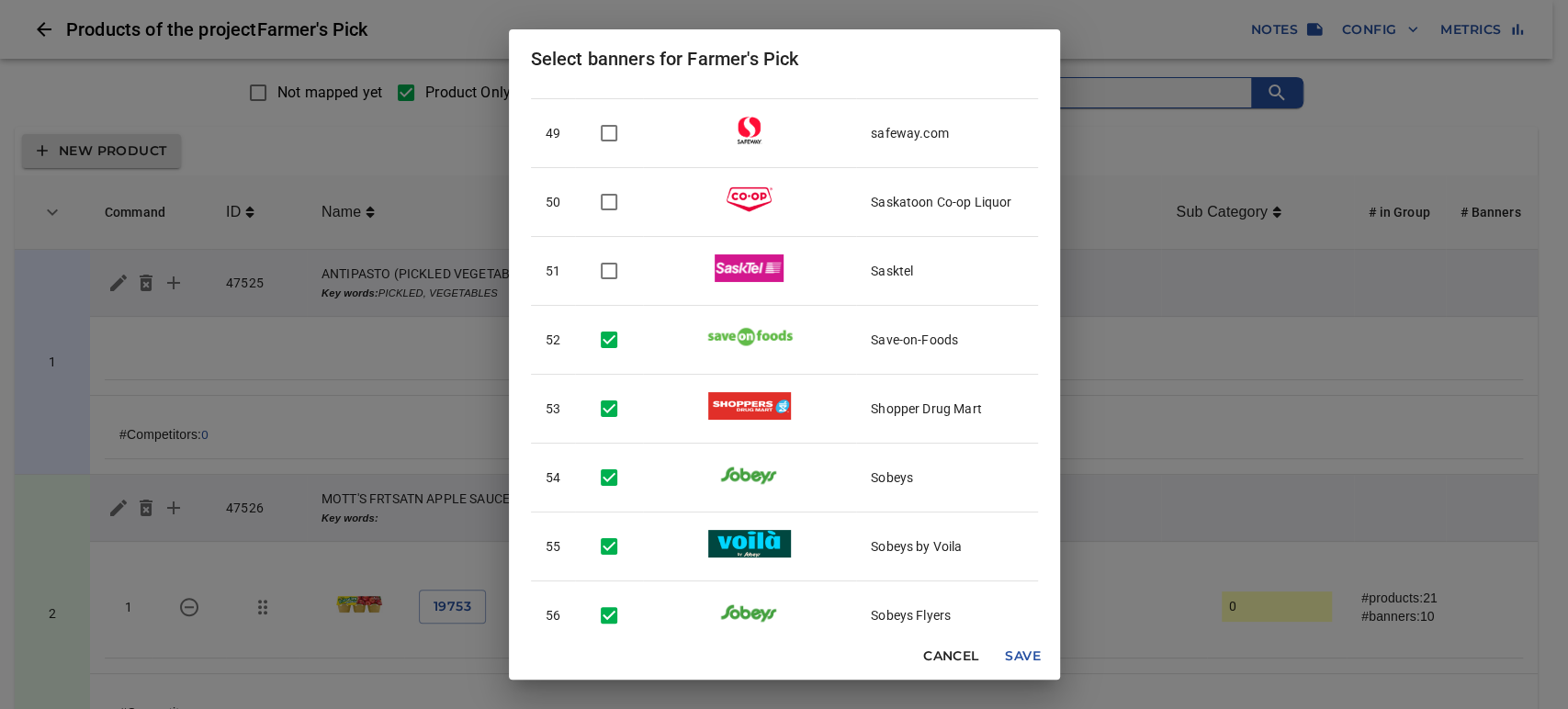 scroll, scrollTop: 3371, scrollLeft: 0, axis: vertical 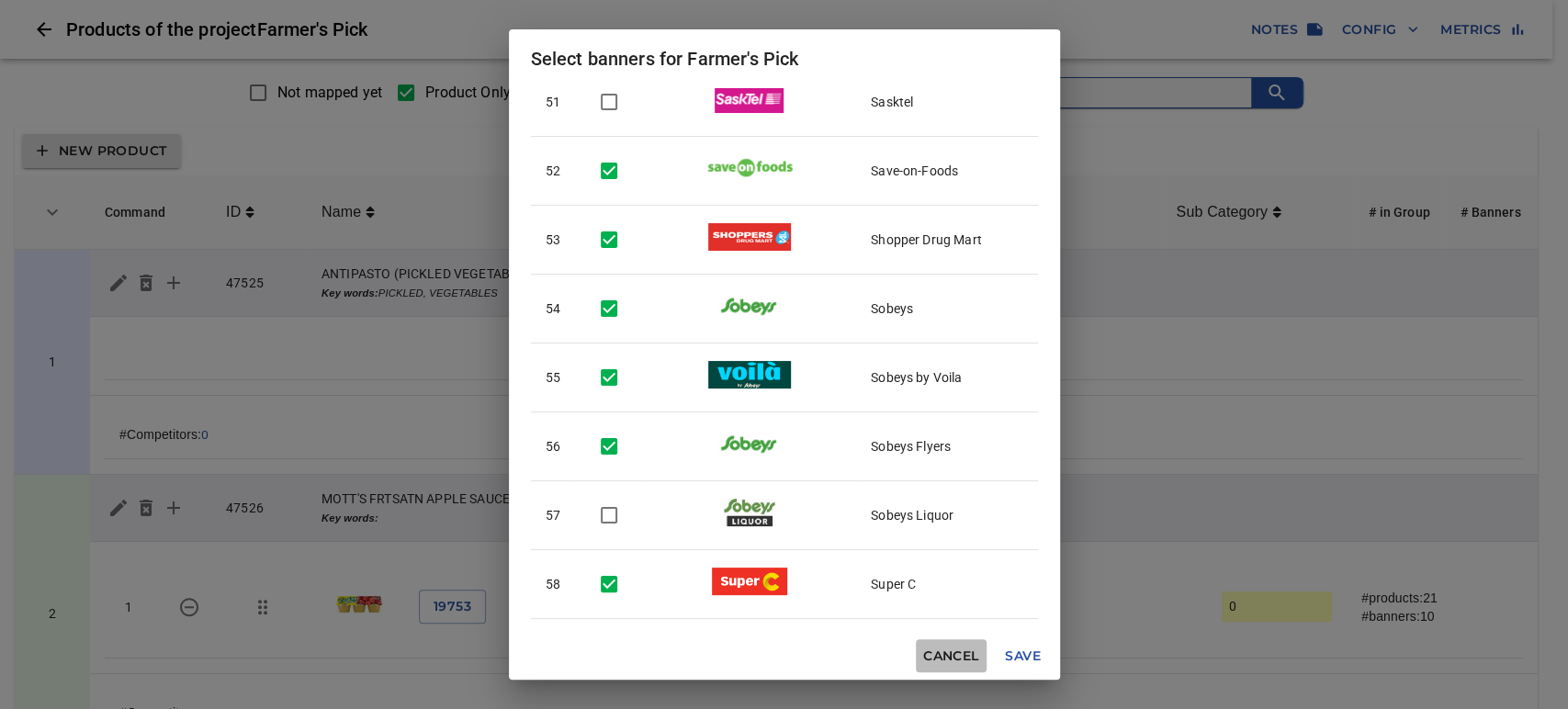 click on "Cancel" at bounding box center (951, 656) 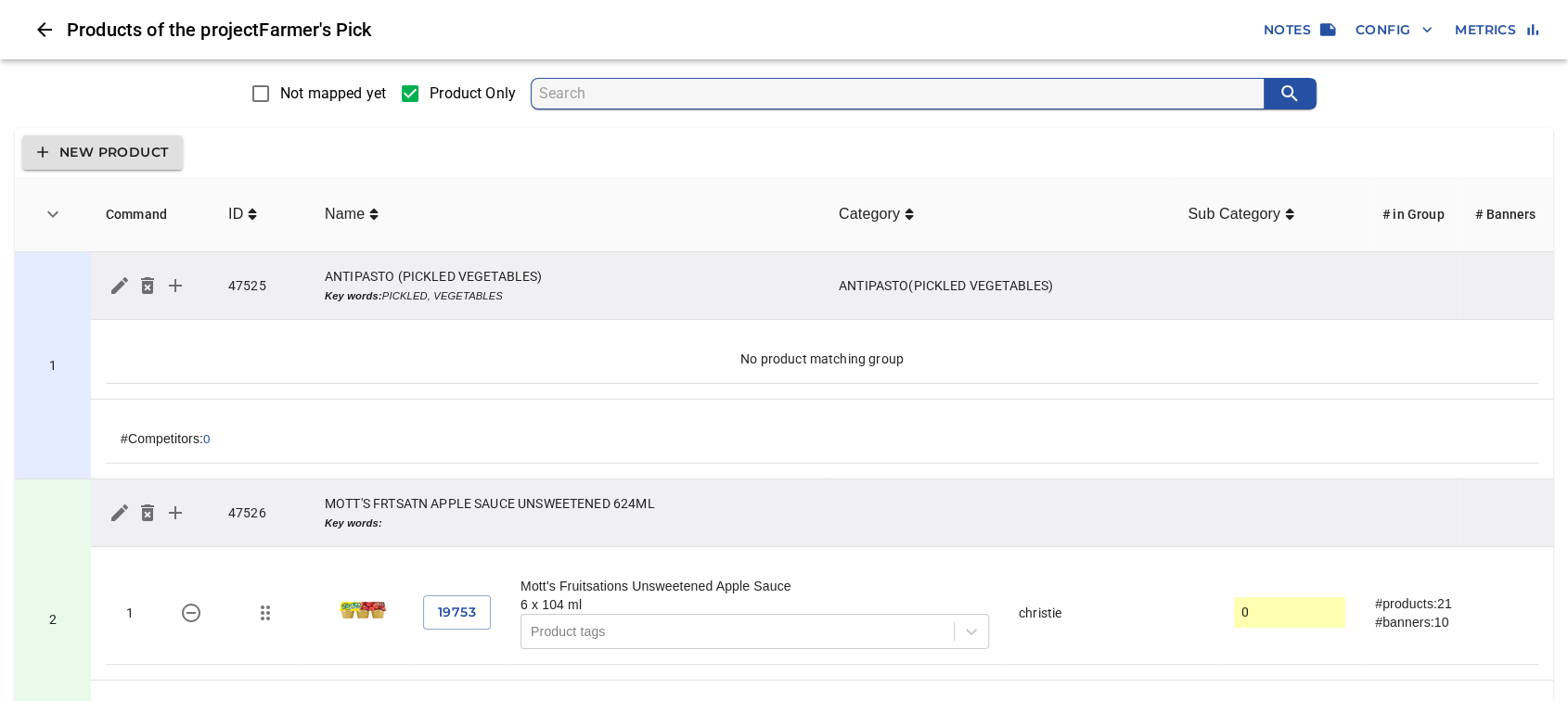 click on "Config" at bounding box center (1394, 30) 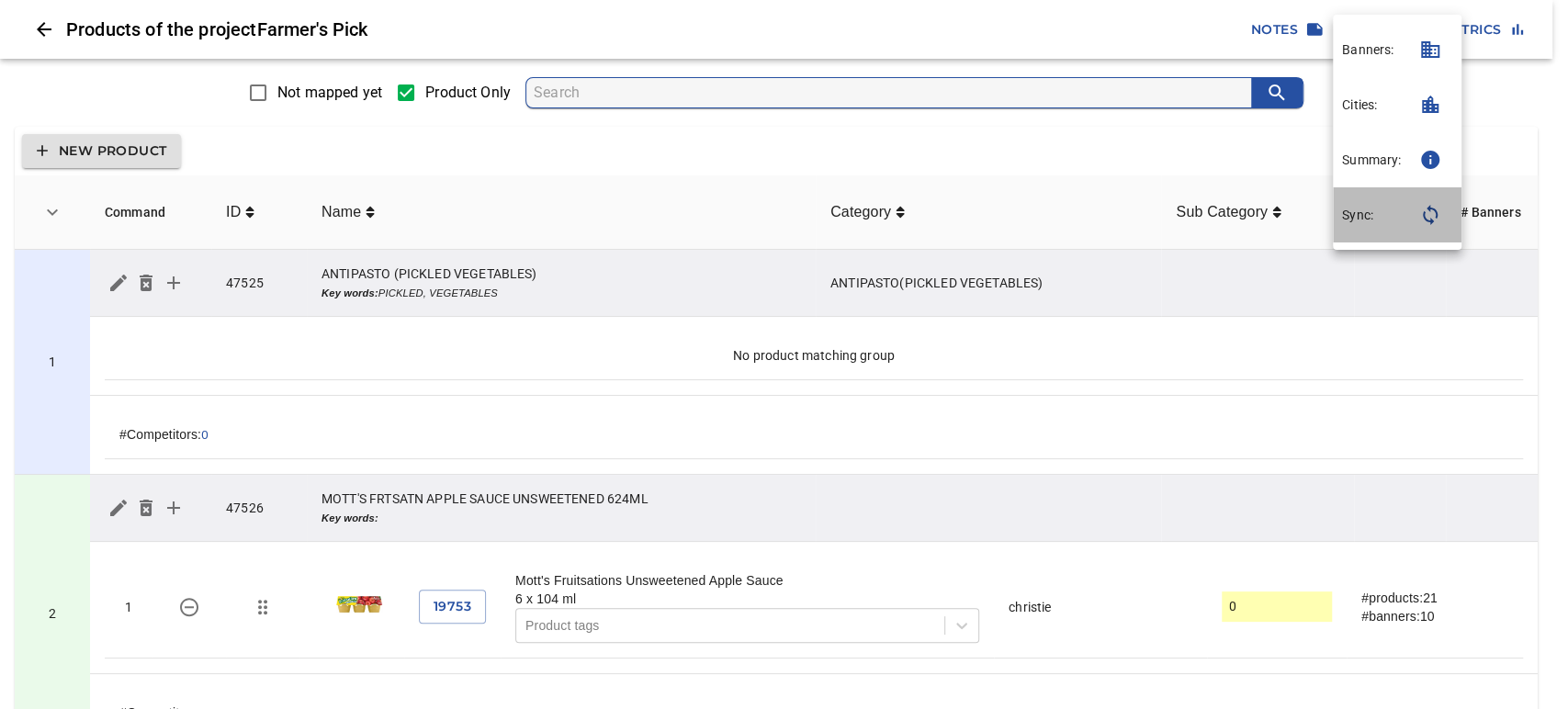 click on "Sync:" at bounding box center (1358, 215) 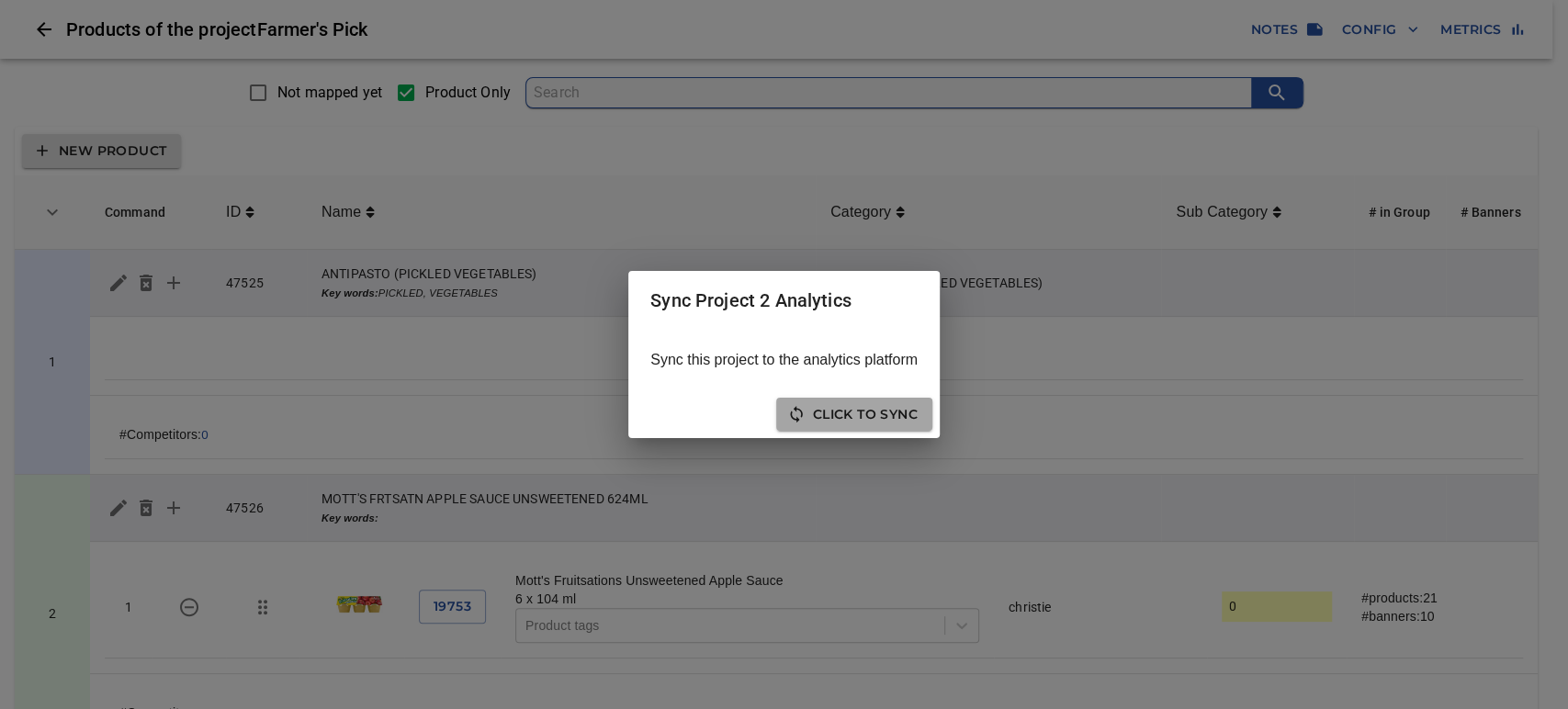 click on "Click to sync" at bounding box center [854, 414] 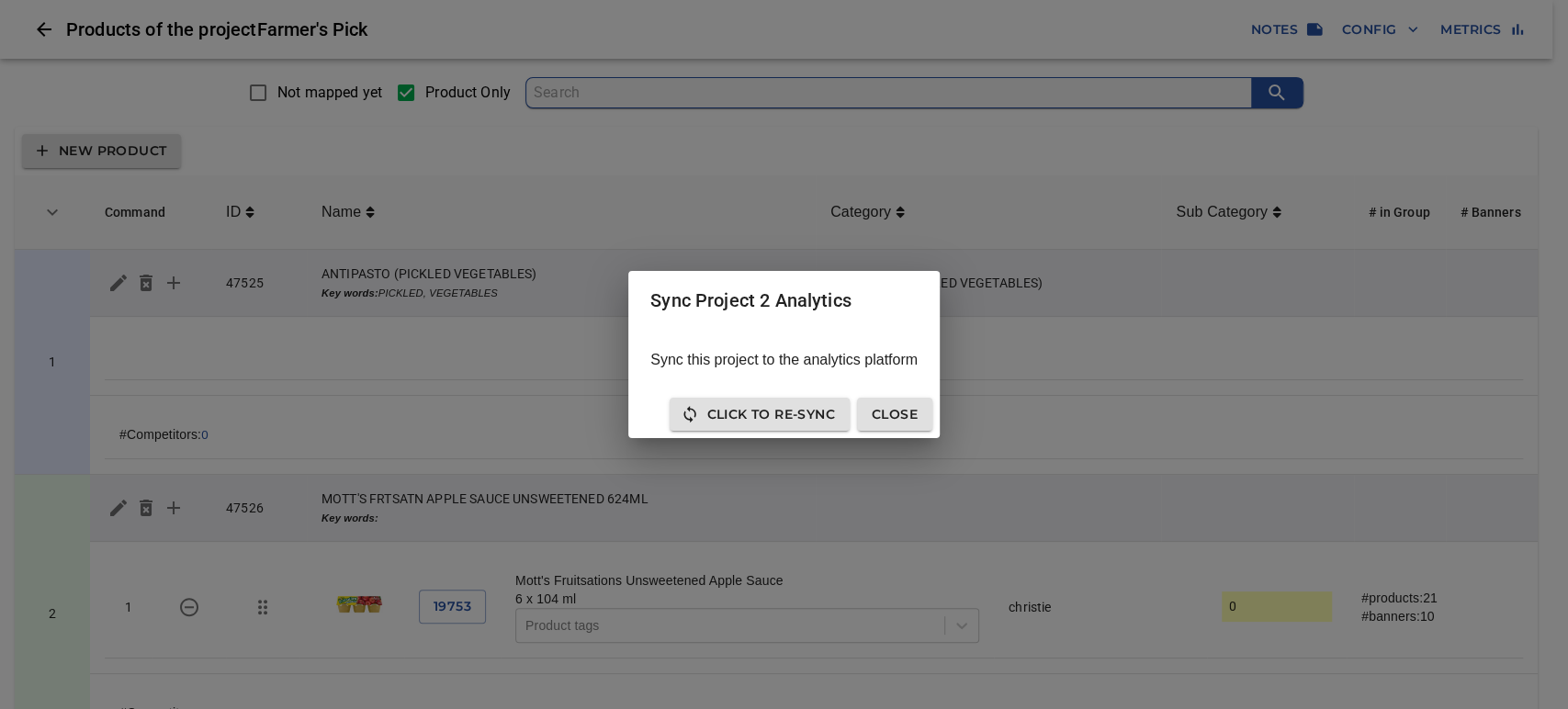 click on "Close" at bounding box center (895, 414) 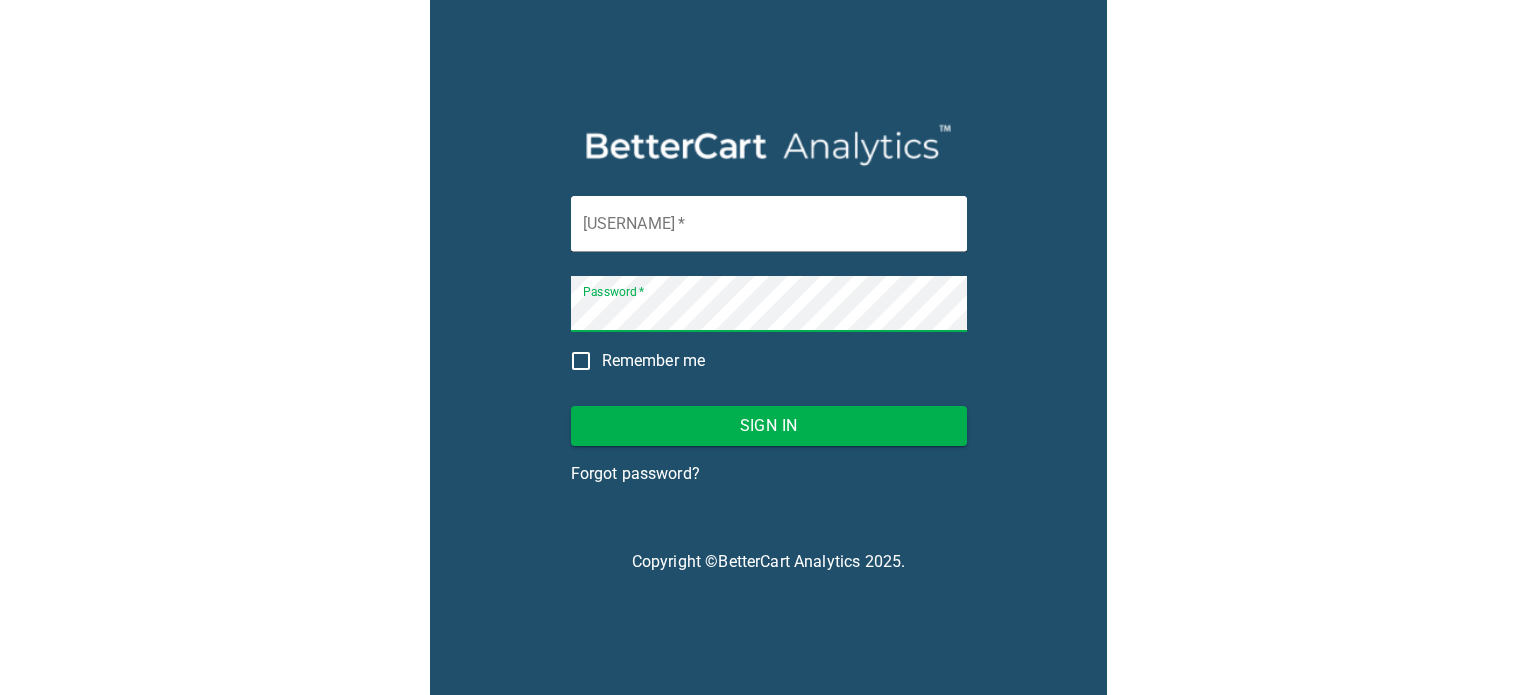 scroll, scrollTop: 0, scrollLeft: 0, axis: both 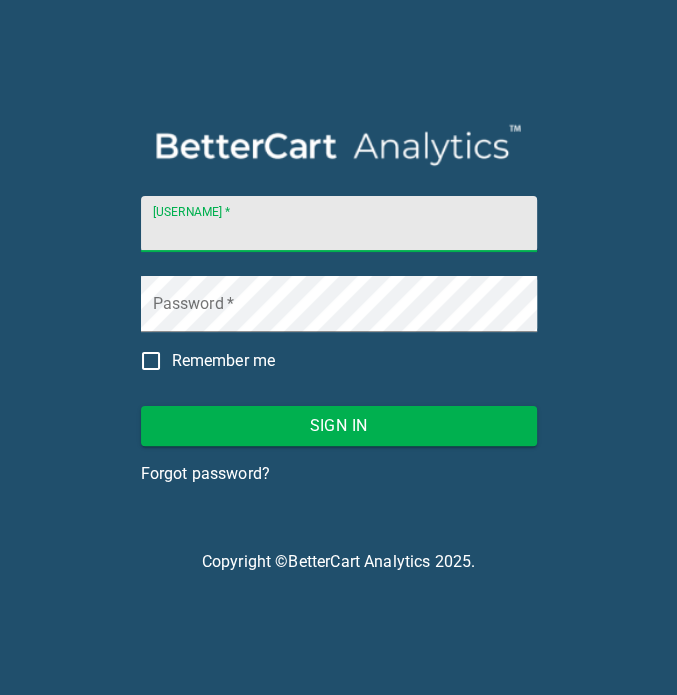 click on "[USERNAME]   *" at bounding box center [339, 224] 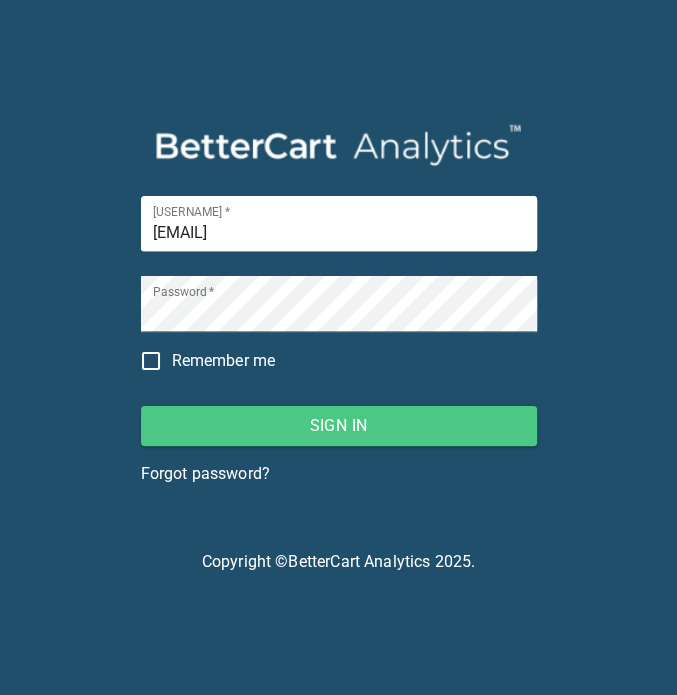 click on "Sign In" at bounding box center (339, 426) 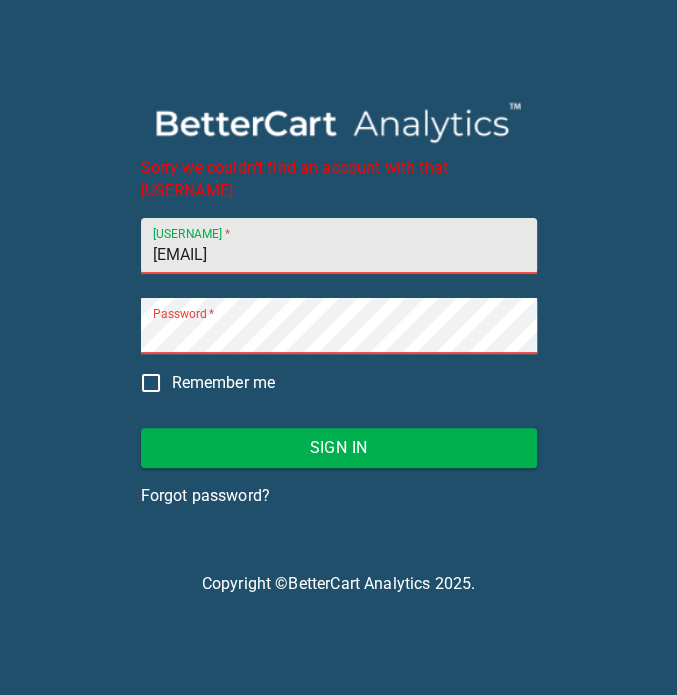 click on "[EMAIL]" at bounding box center (339, 246) 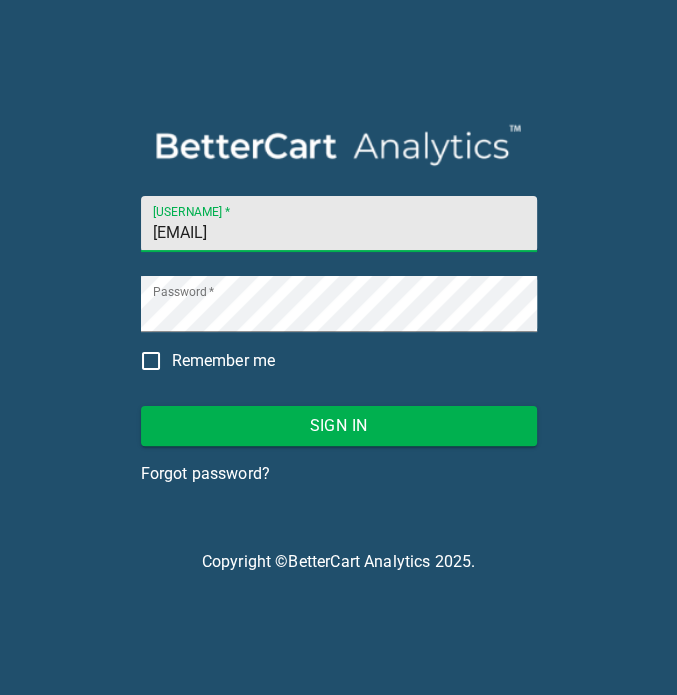 type on "[EMAIL]" 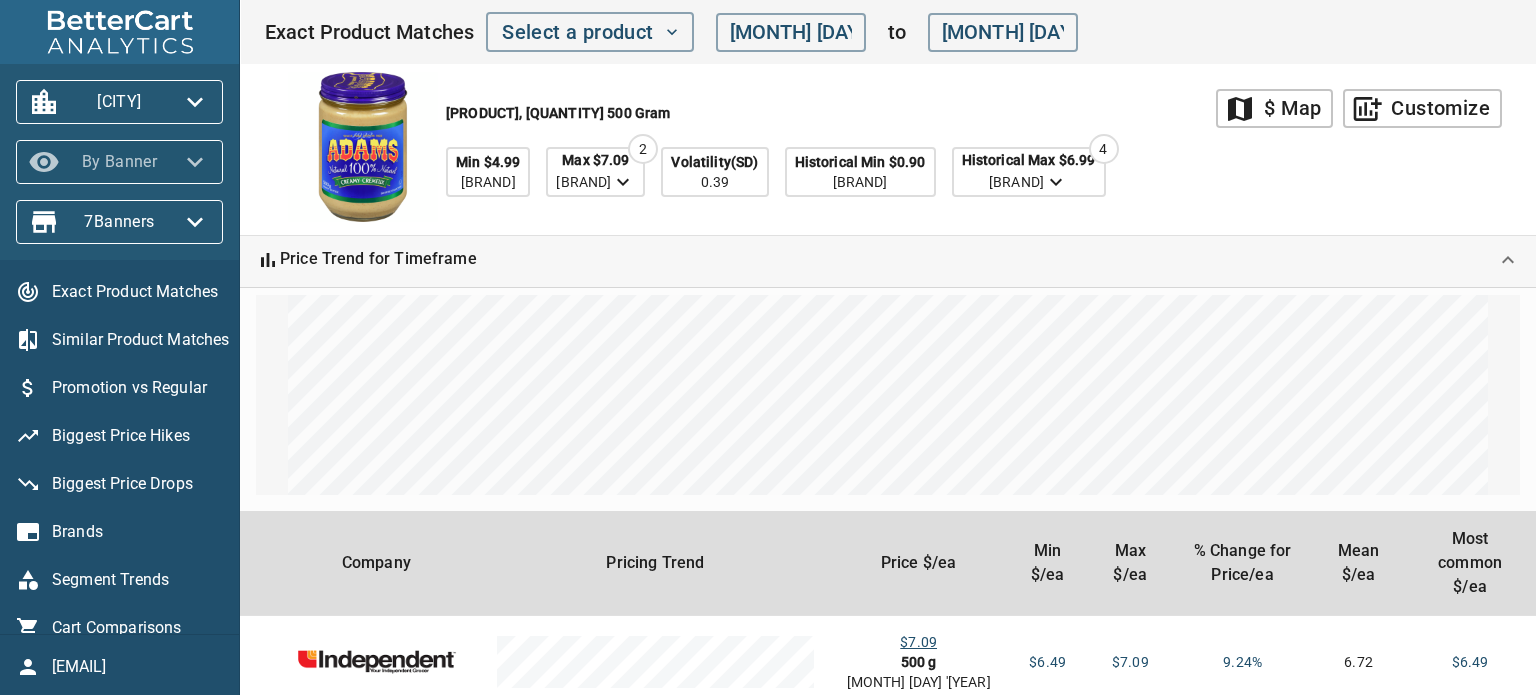 click on "By Banner" at bounding box center (119, 162) 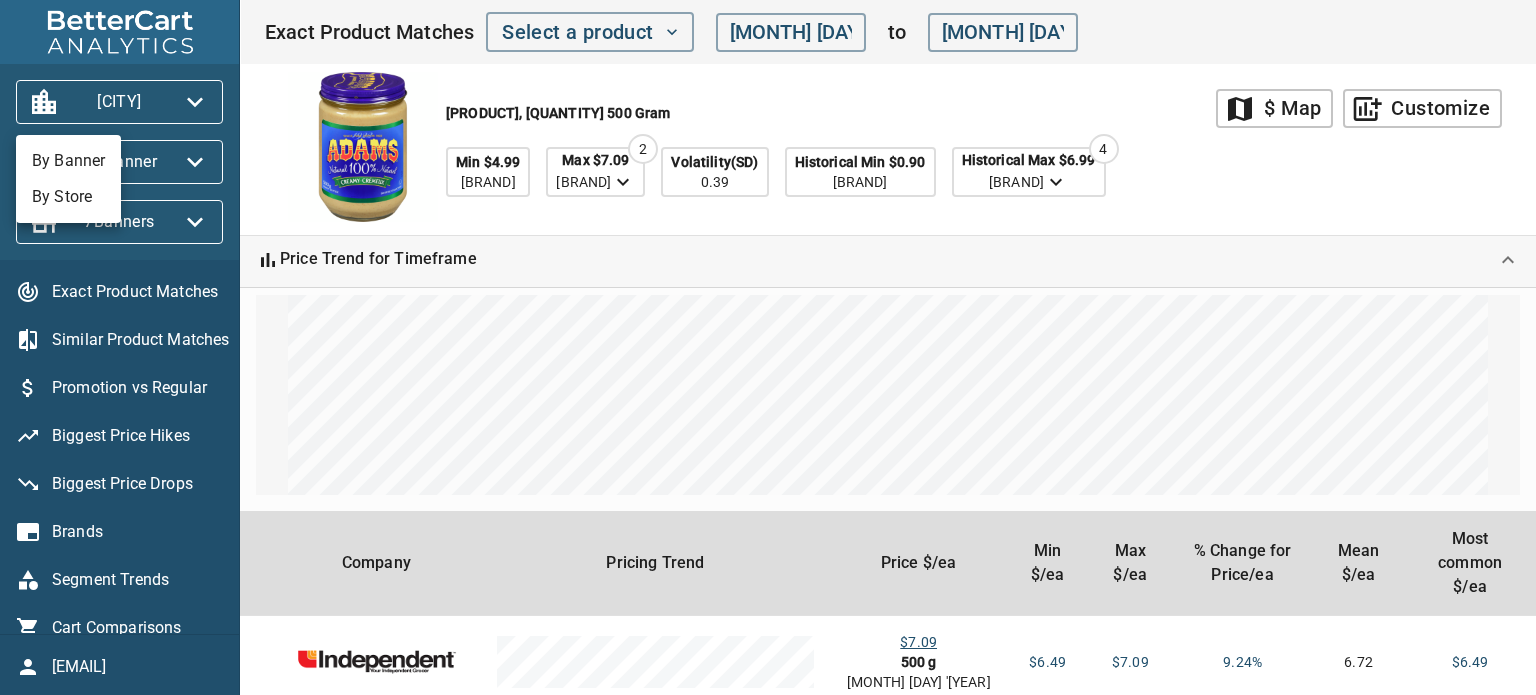 click on "By Store" at bounding box center (68, 197) 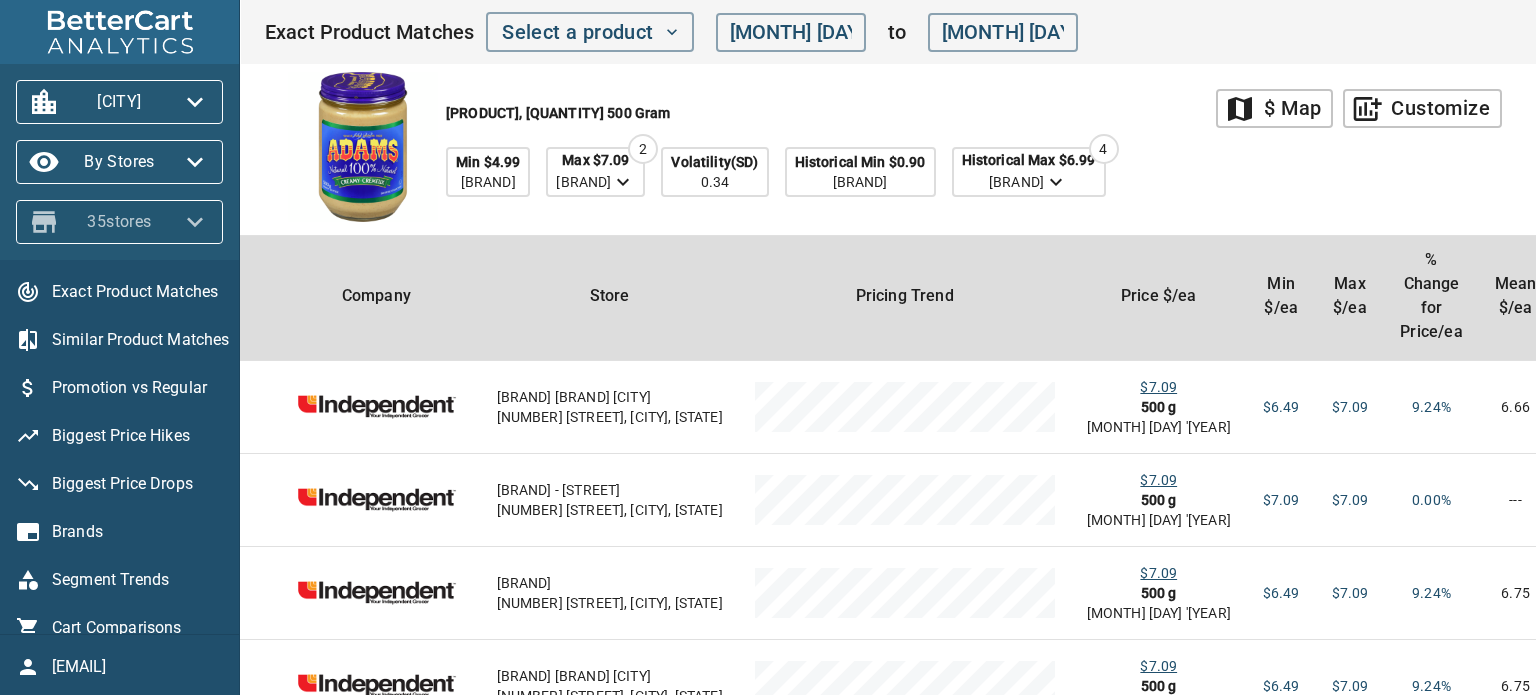 click on "35  stores" at bounding box center [119, 222] 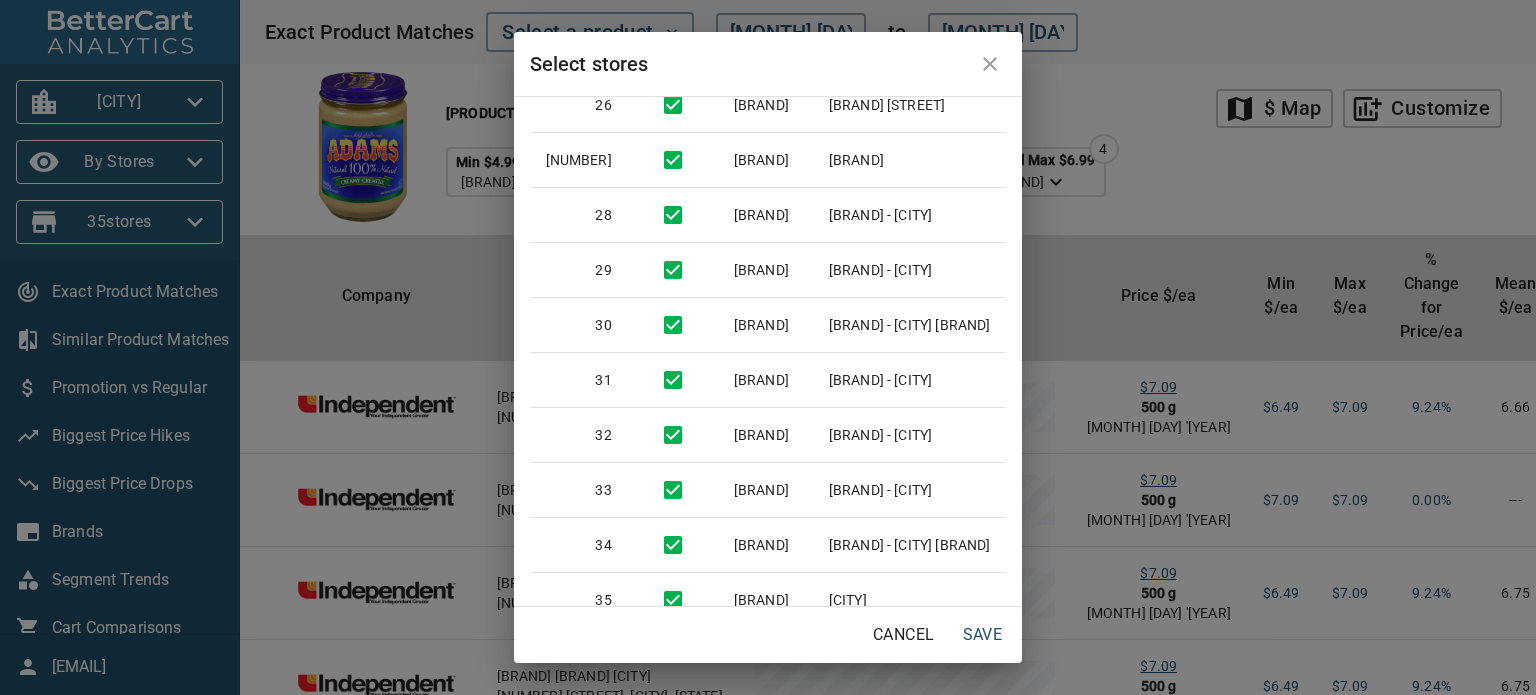 scroll, scrollTop: 1495, scrollLeft: 0, axis: vertical 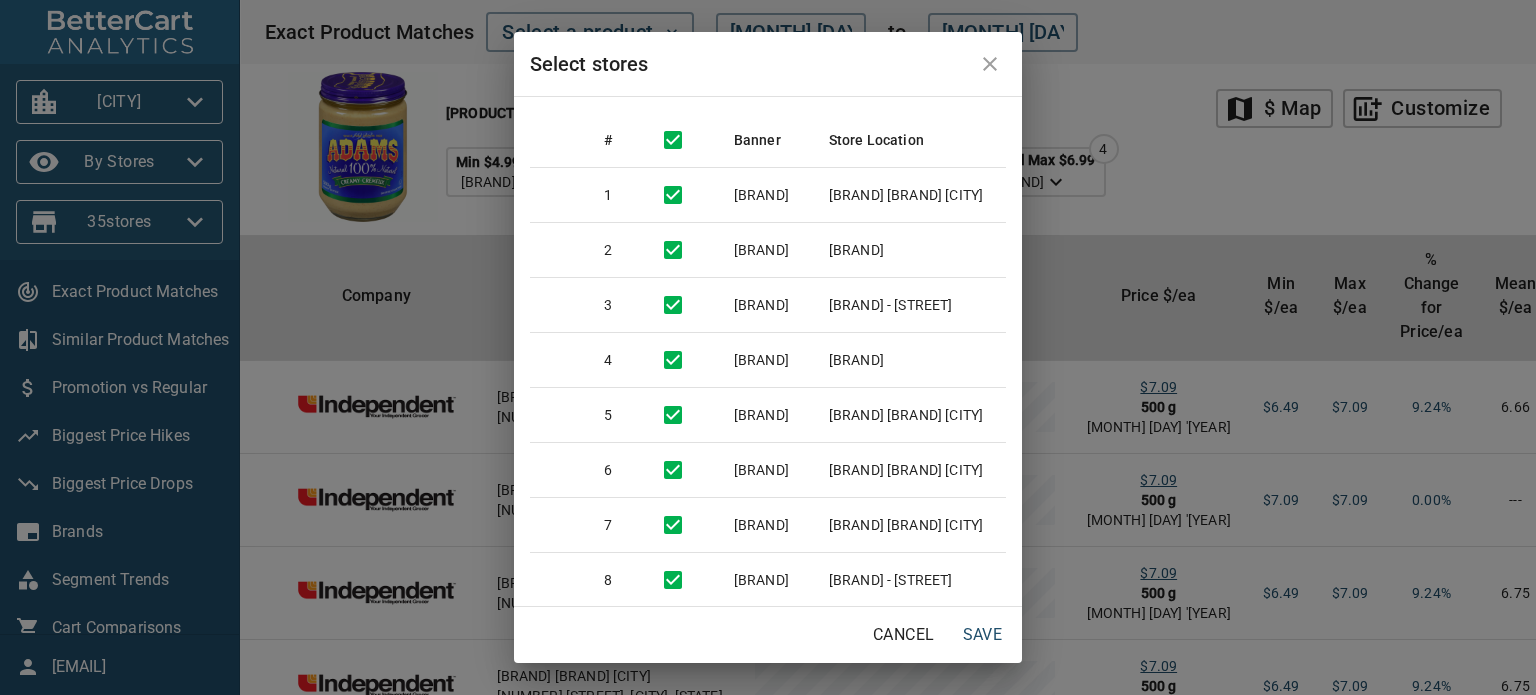 click on "Select stores # Banner Store Location 1 Independent Grocer Wilson's Your Independent Grocer 2 Independent Grocer Hess' Your Independent Grocer Ottawa 3 Independent Grocer Dessureault’s Your Independent Grocer Orleans 4 Independent Grocer Riley's Your Independent Grocer 5 Independent Grocer Brierley's Your Independent Grocer Gloucester 6 Independent Grocer Laura's Your Independent Grocer Ottawa 7 Independent Grocer Massine's Your Independent Grocer Ottawa 8 Loblaws Loblaws - Isabella Street 9 Loblaws Loblaws - Earl Grey Drive 10 Loblaws Loblaws - Ogilvie Road 11 Loblaws Loblaws - St. Laurent Boulevard 12 Loblaws Loblaws - Bank Street 13 Loblaws Loblaws - Baseline Road 14 Loblaws Loblaws - Greenbank Road 15 Loblaws Loblaws - McArthur Avenue 16 Loblaws Loblaws - Rideau Street 17 Loblaws Loblaws - Carling Avenue 18 Loblaws Loblaws - Robertson Road 19 Metro Metro Southgate 20 Metro Metro Cumberland 21 Metro Metro Island Park 22 Metro Metro Elmvale 23 Metro Metro Glebe 24 Metro Metro Lincoln Heights 25 Metro 26" at bounding box center [768, 347] 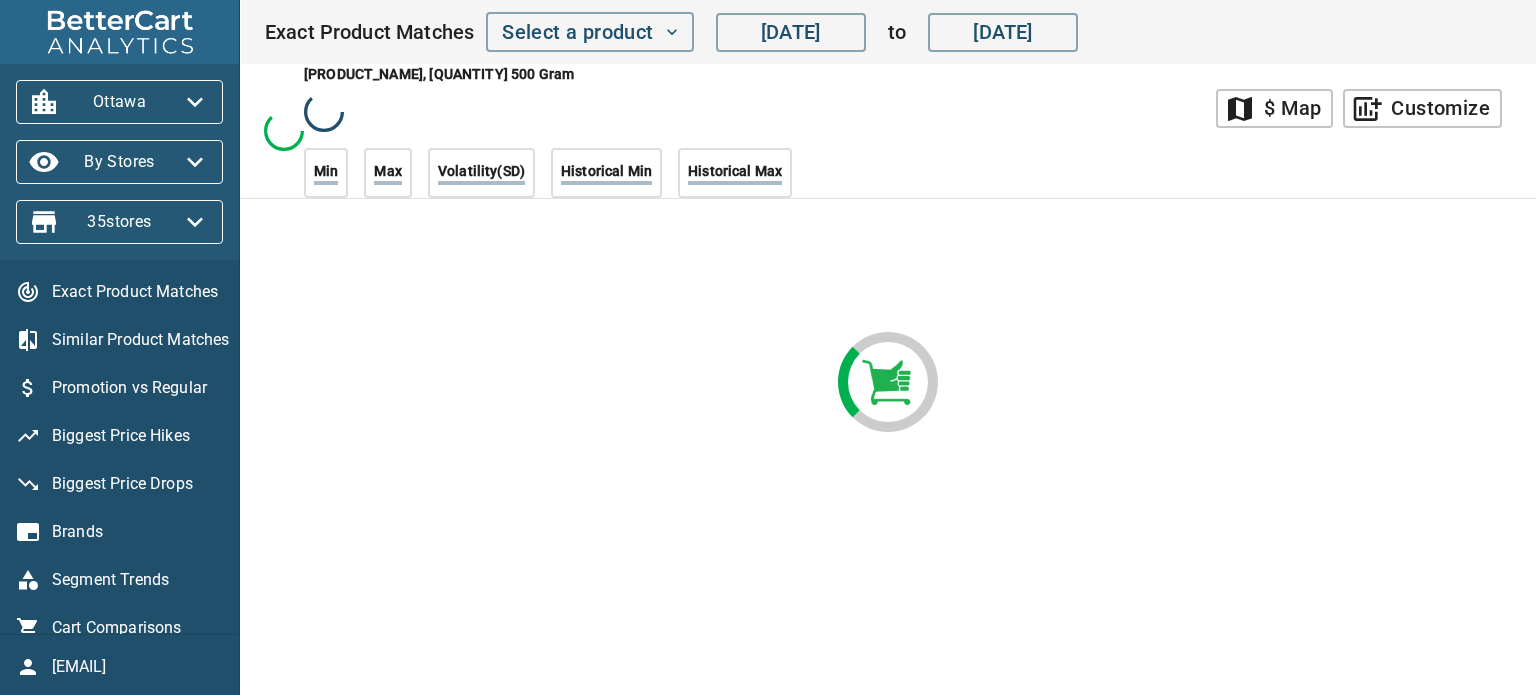 scroll, scrollTop: 0, scrollLeft: 0, axis: both 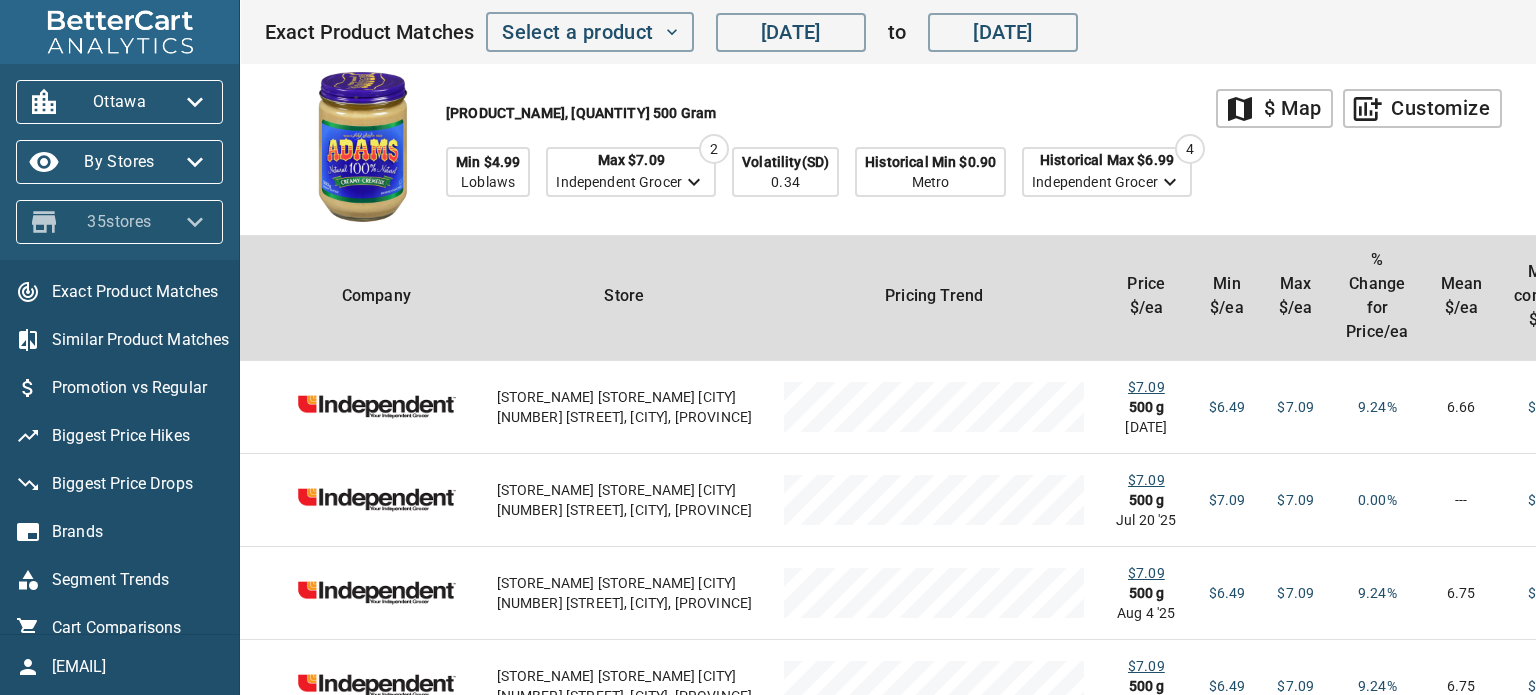click 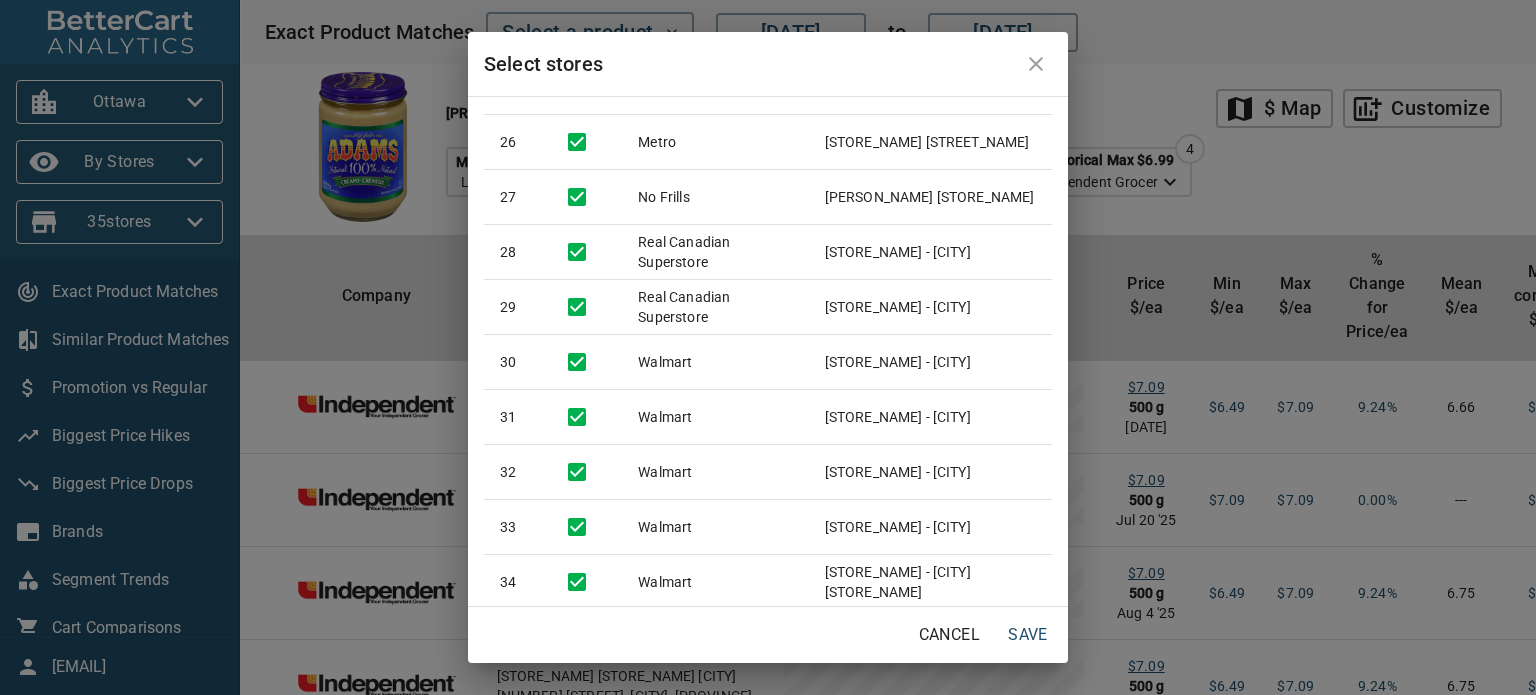 scroll, scrollTop: 1495, scrollLeft: 0, axis: vertical 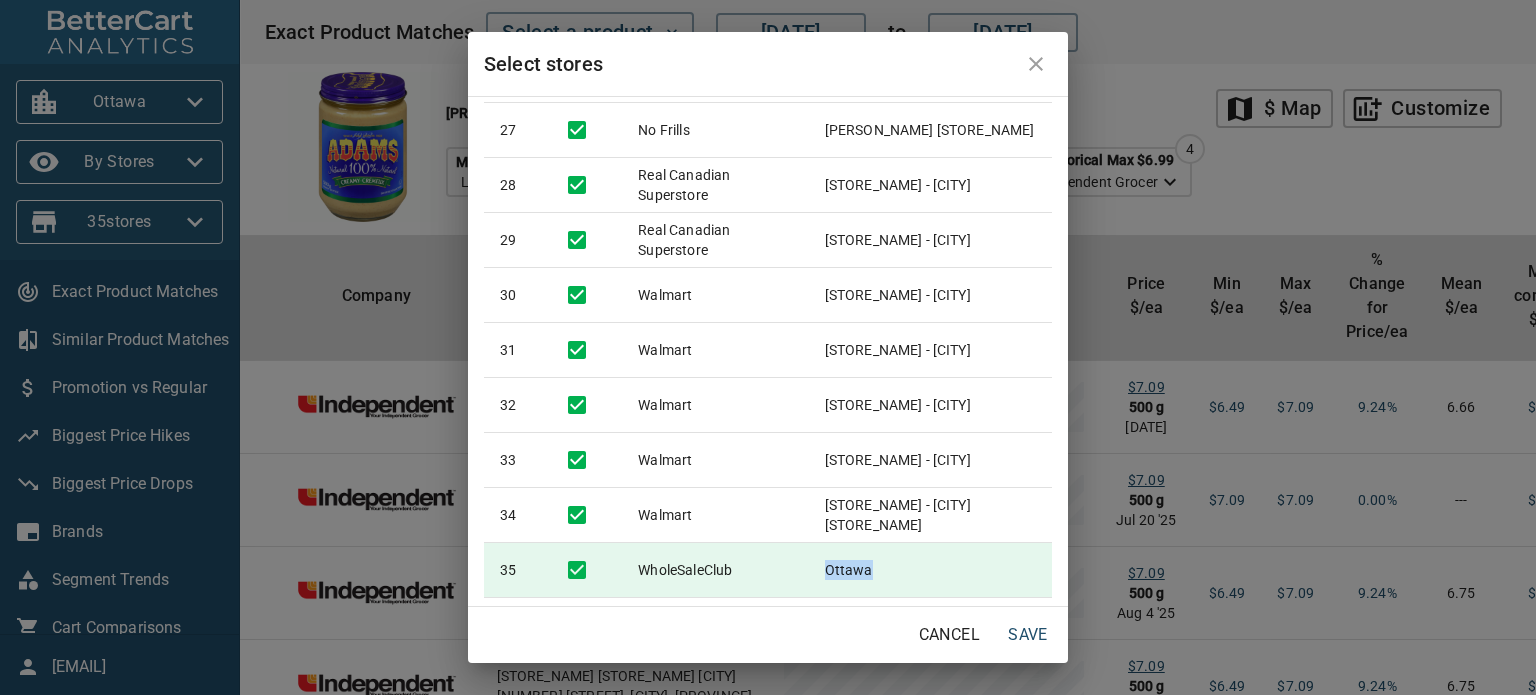 drag, startPoint x: 868, startPoint y: 564, endPoint x: 818, endPoint y: 568, distance: 50.159744 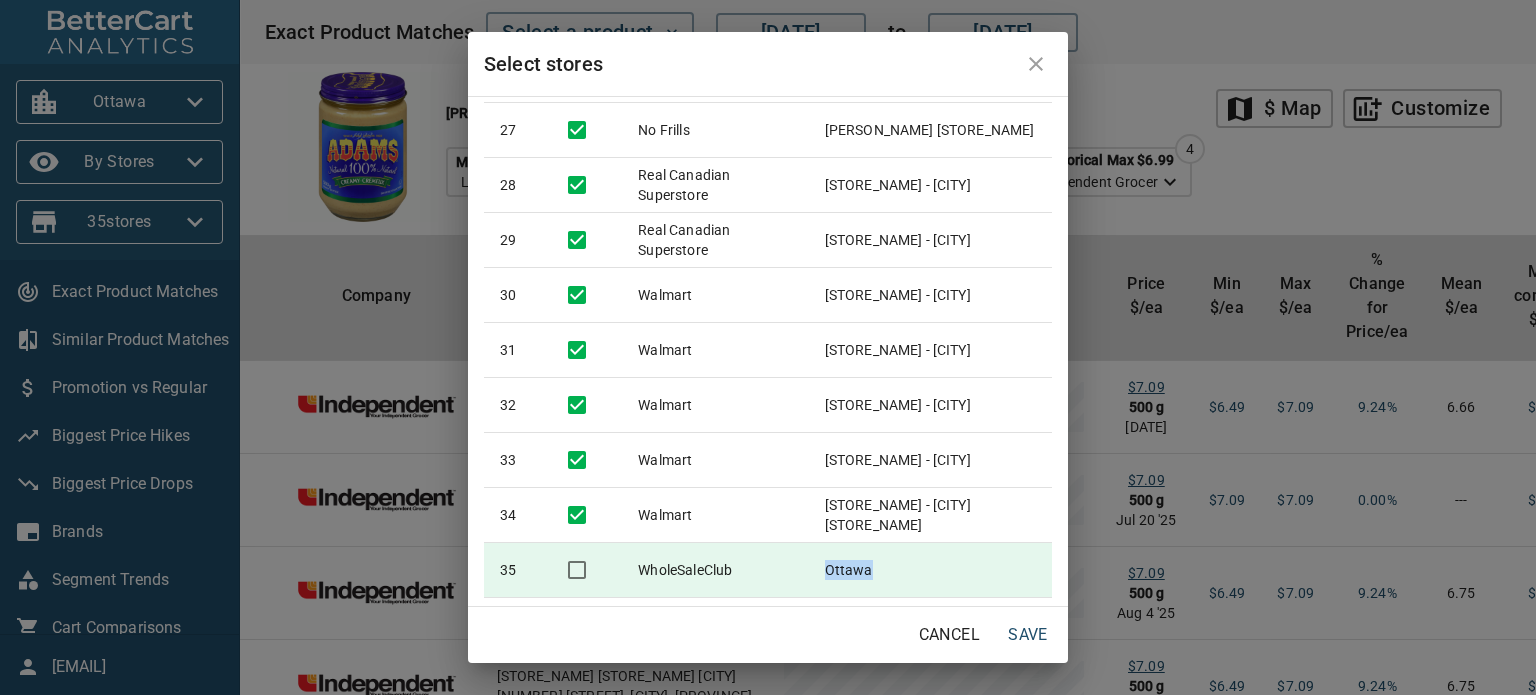 copy on "Ottawa" 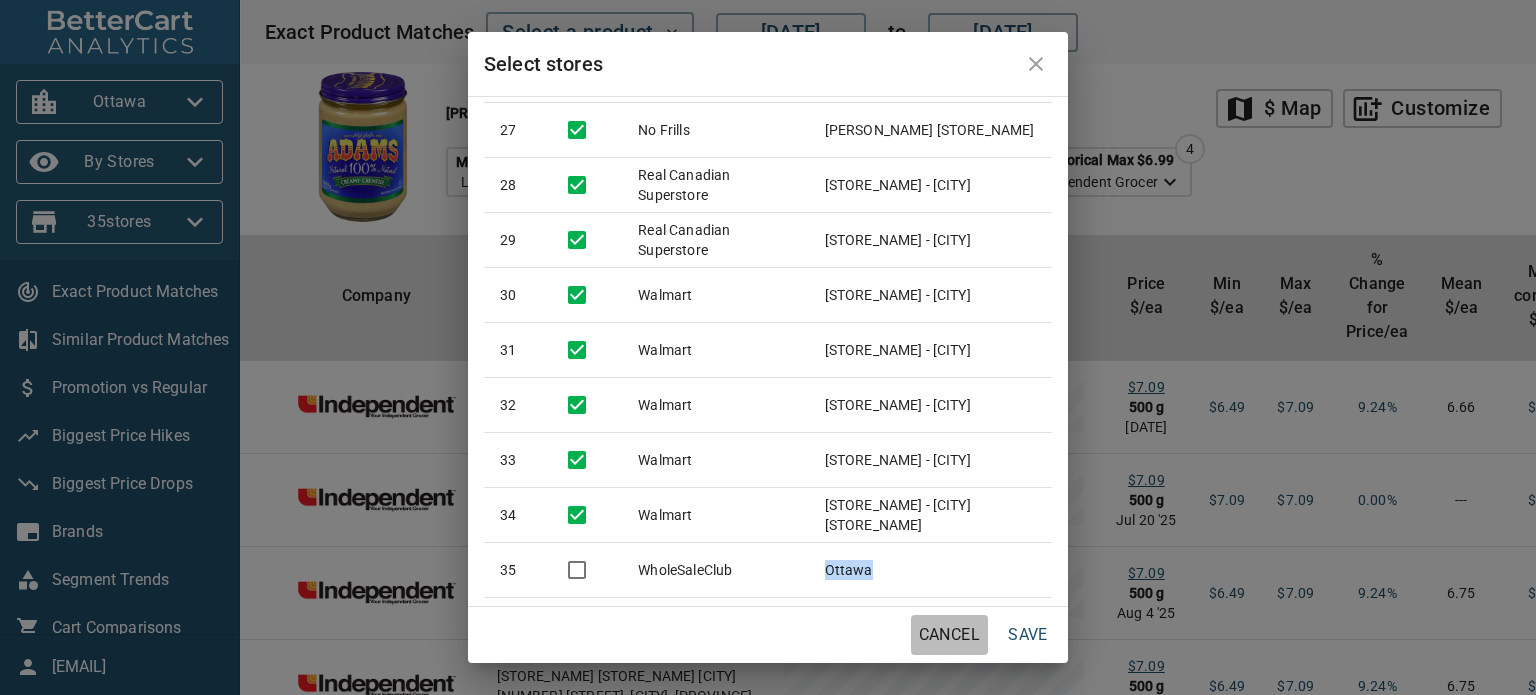 click on "Cancel" at bounding box center [949, 635] 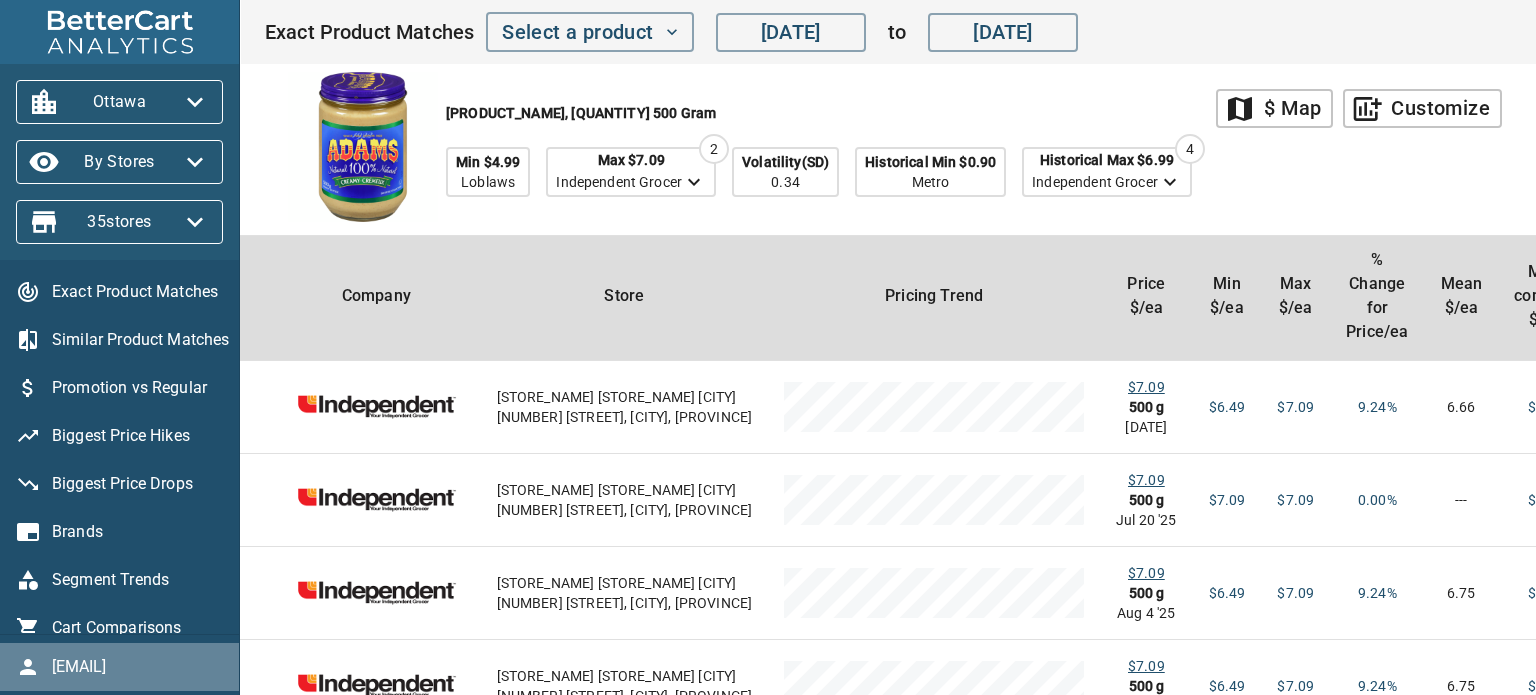 click on "farmerspick@bettercart.ca" at bounding box center [138, 667] 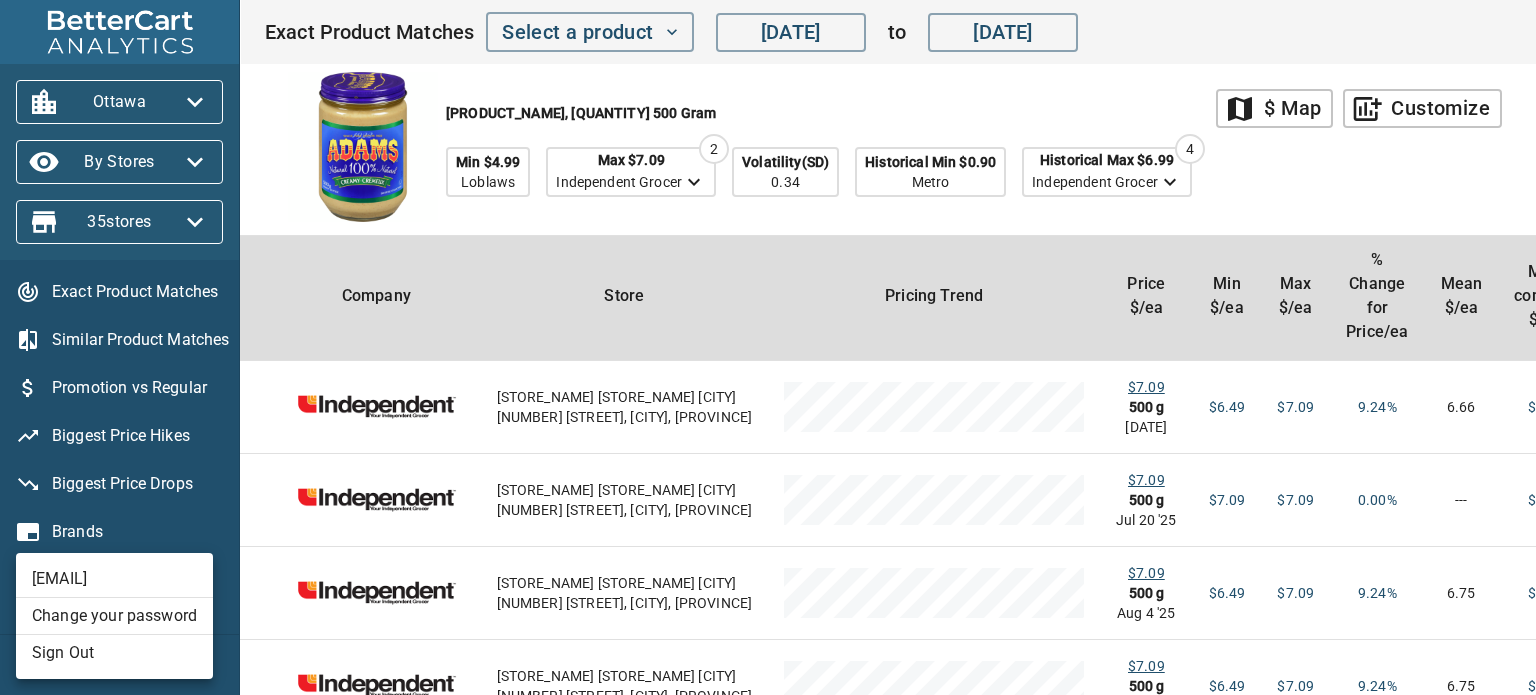 click on "Sign Out" at bounding box center [114, 653] 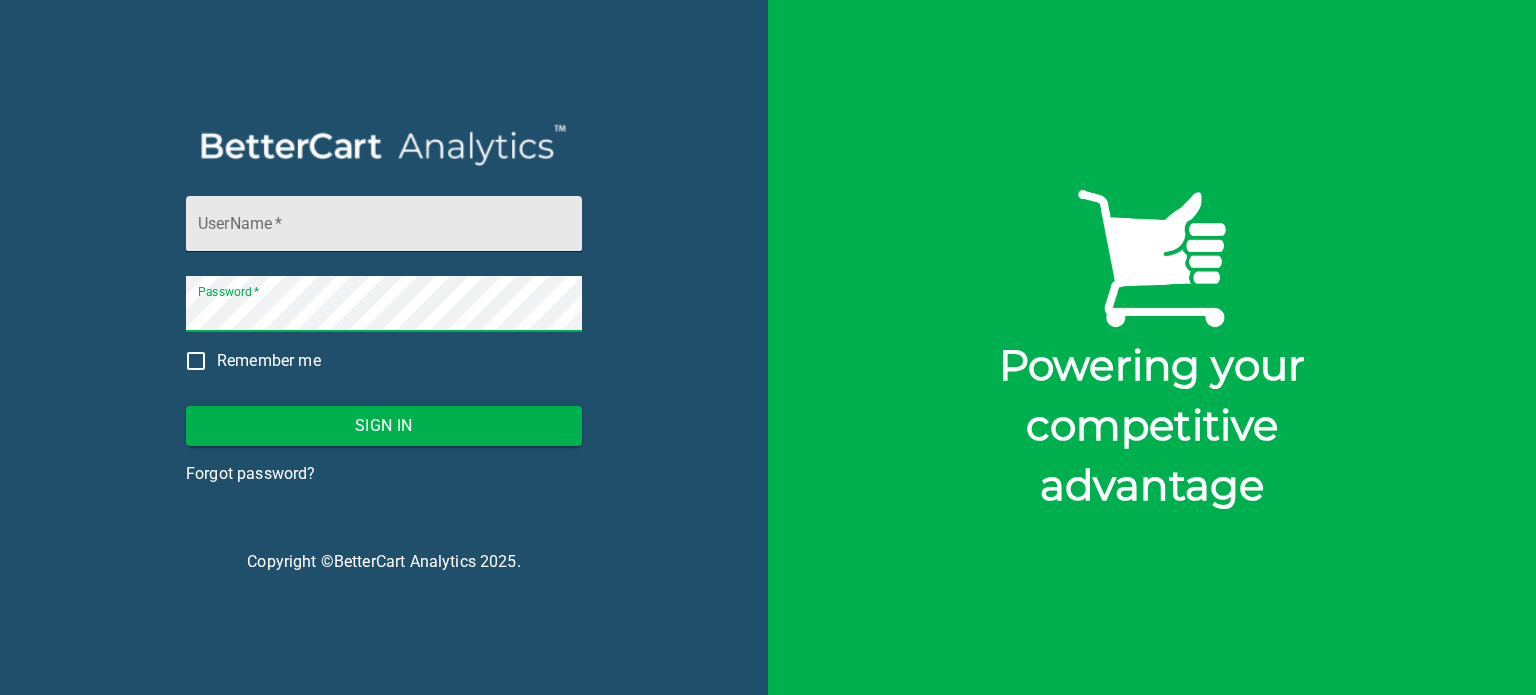 click on "UserName   *" at bounding box center [384, 224] 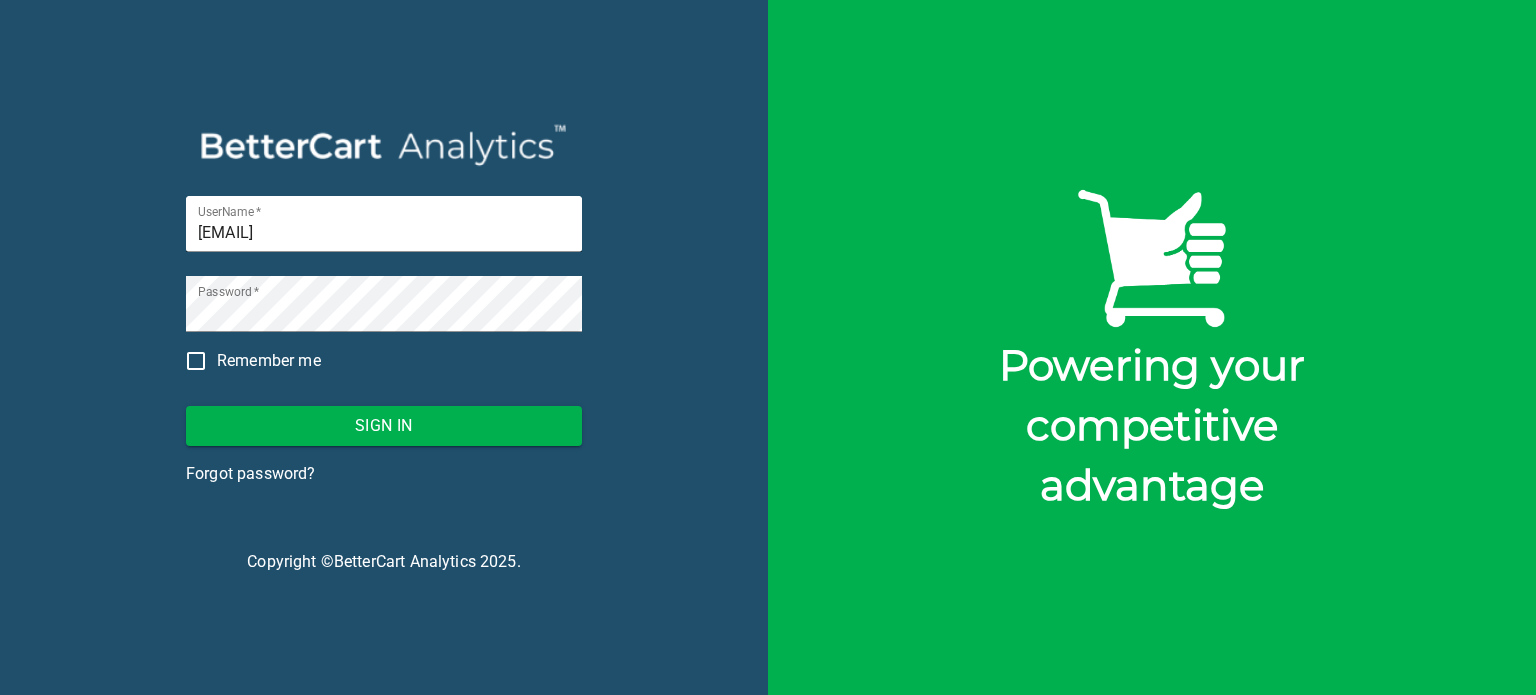 click on "UserName   * farmerspick@bettercartc.ca Password   * Remember me Sign In Forgot password?" at bounding box center [384, 333] 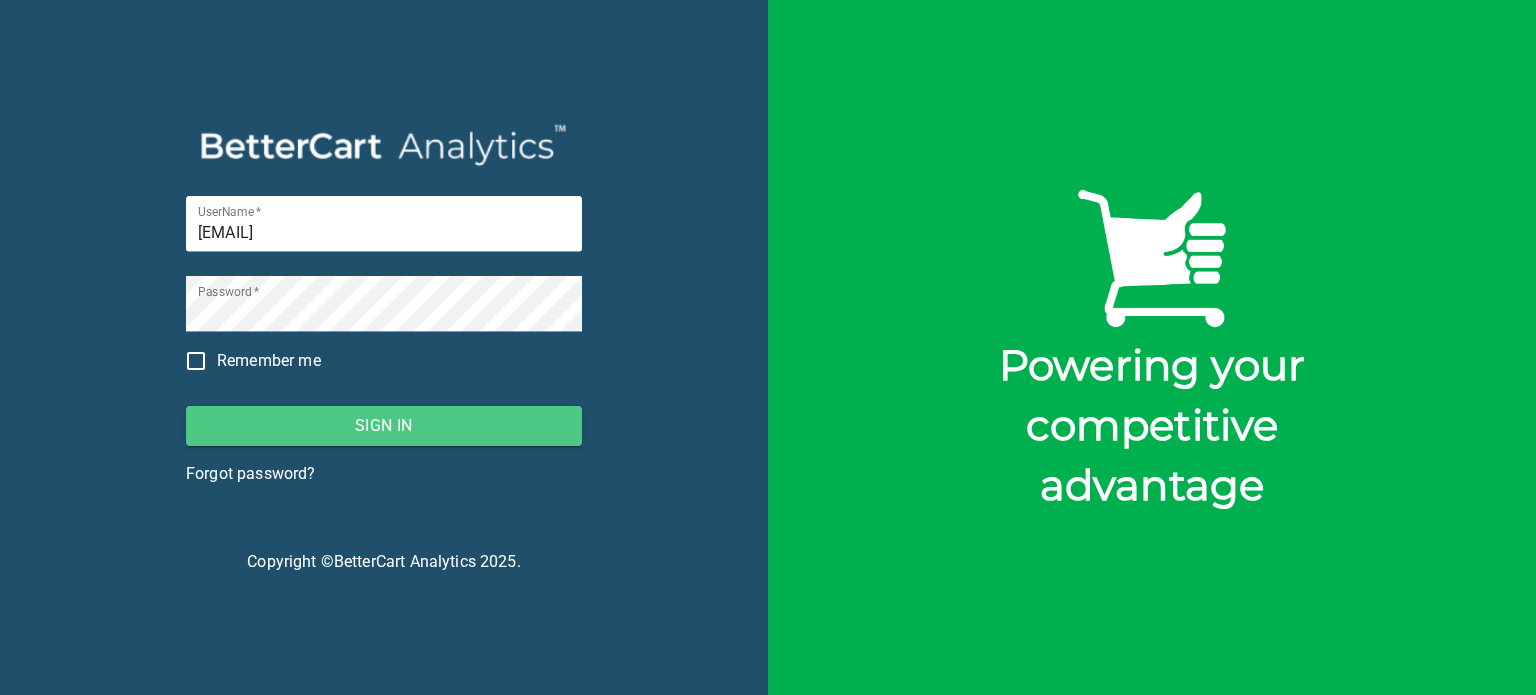 click on "Sign In" at bounding box center (384, 426) 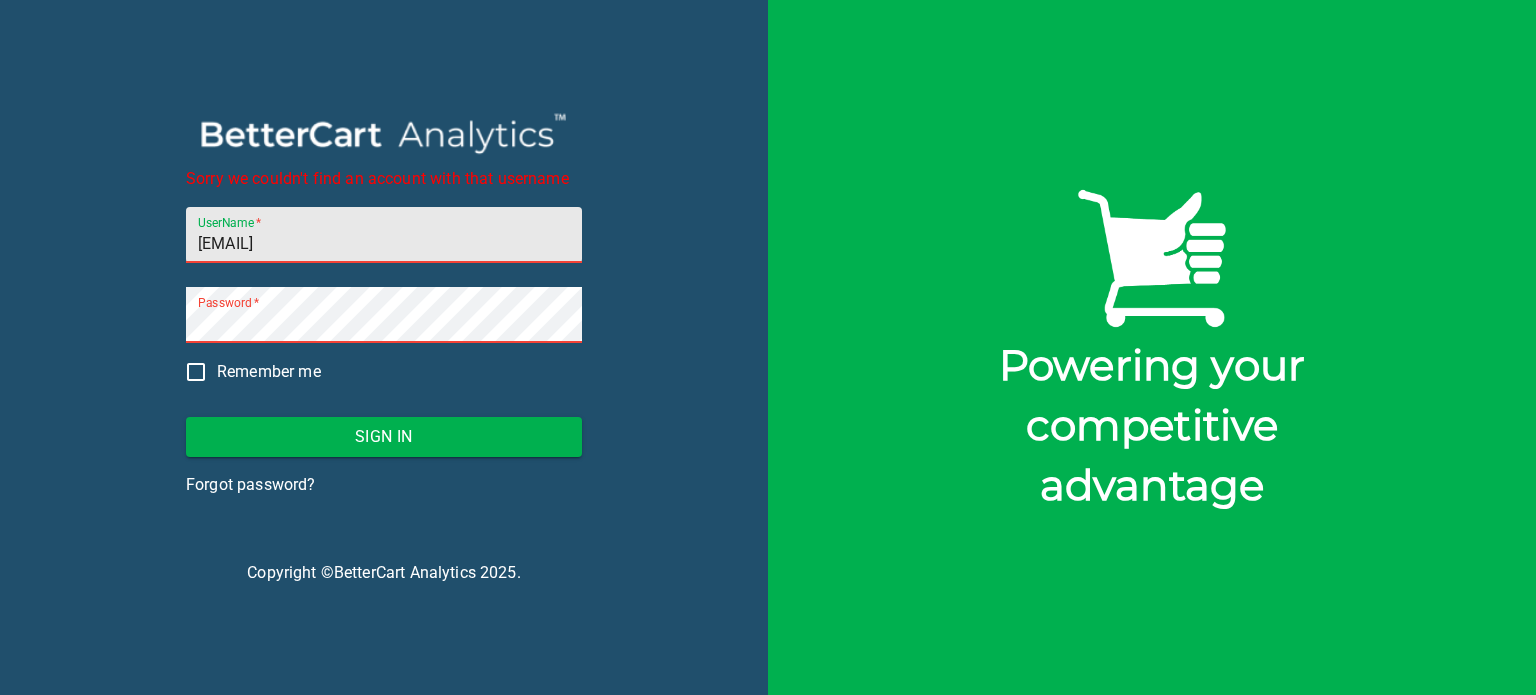 click on "[EMAIL]" at bounding box center (384, 235) 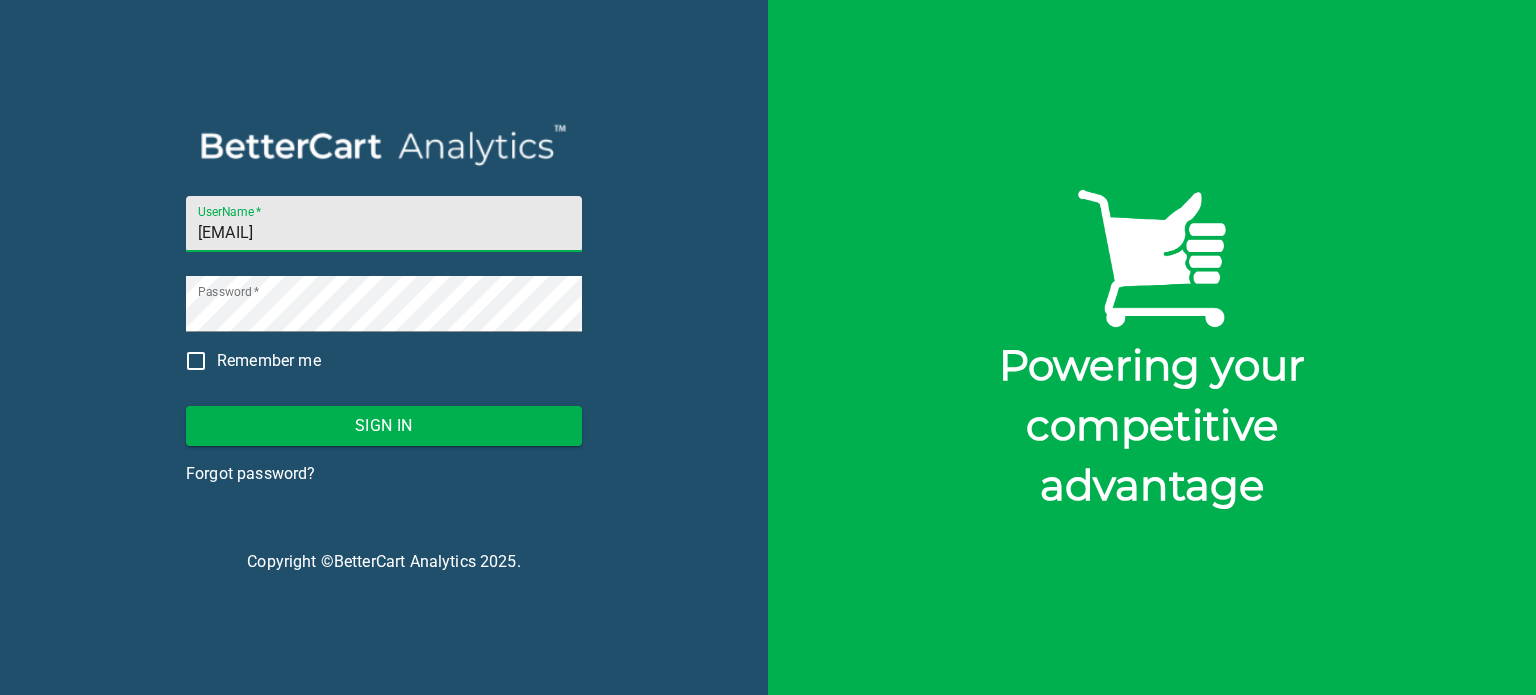 type on "farmerspick@bettercart.ca" 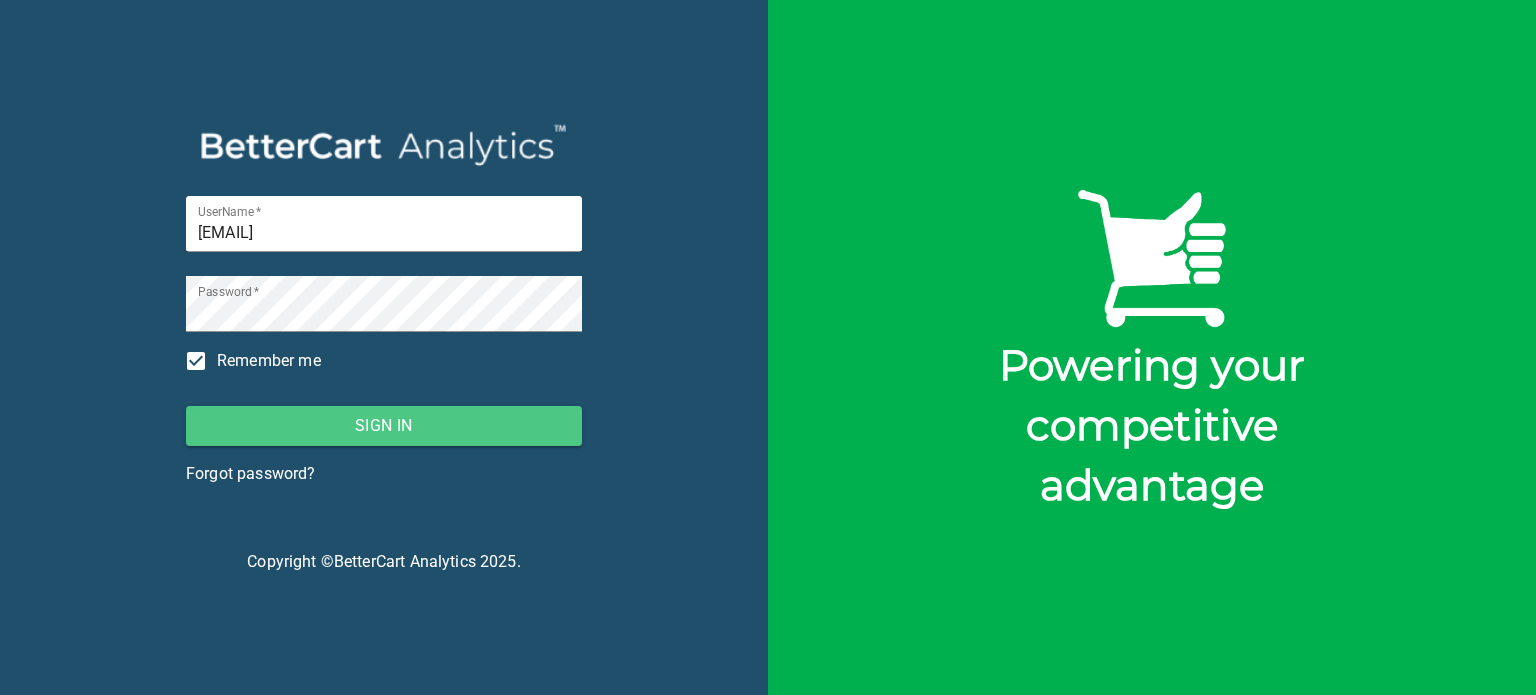 click on "Sign In" at bounding box center (384, 426) 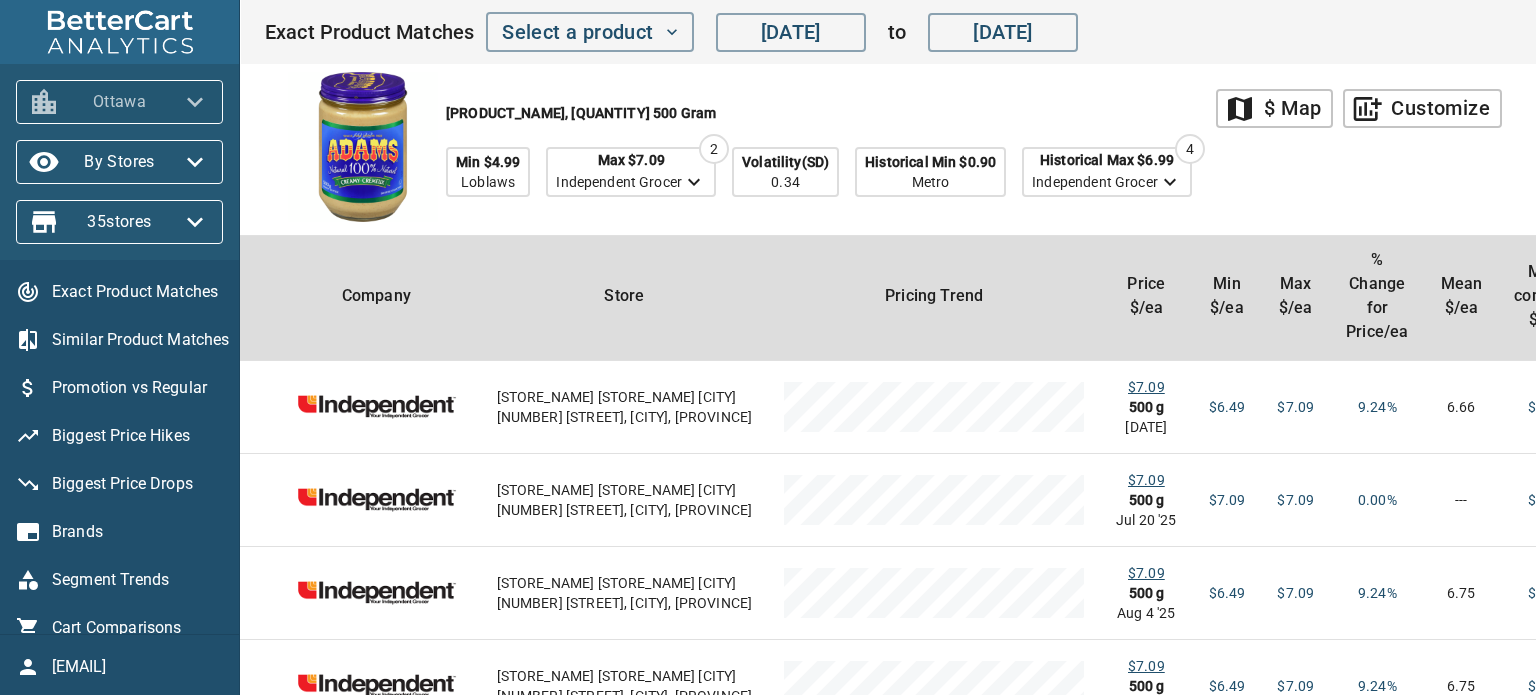 click 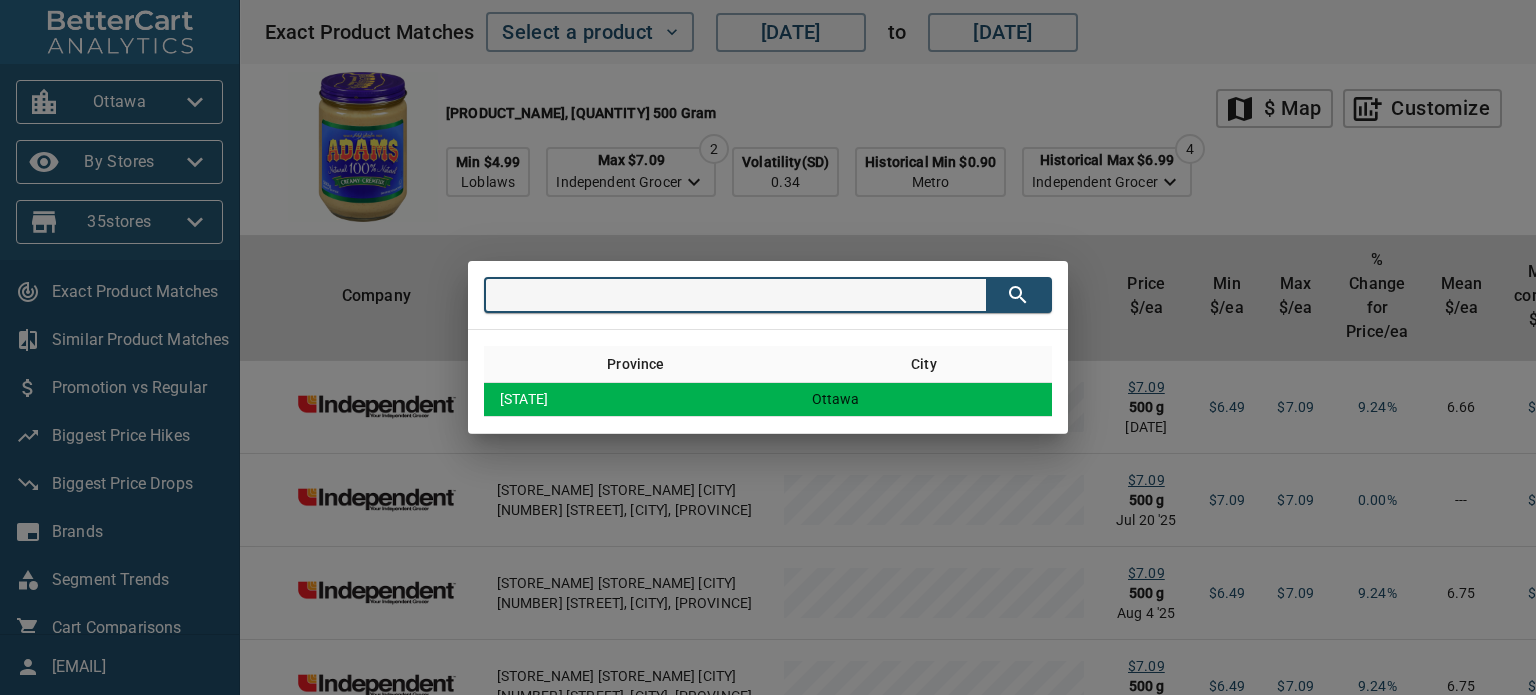click on "ON" at bounding box center (640, 399) 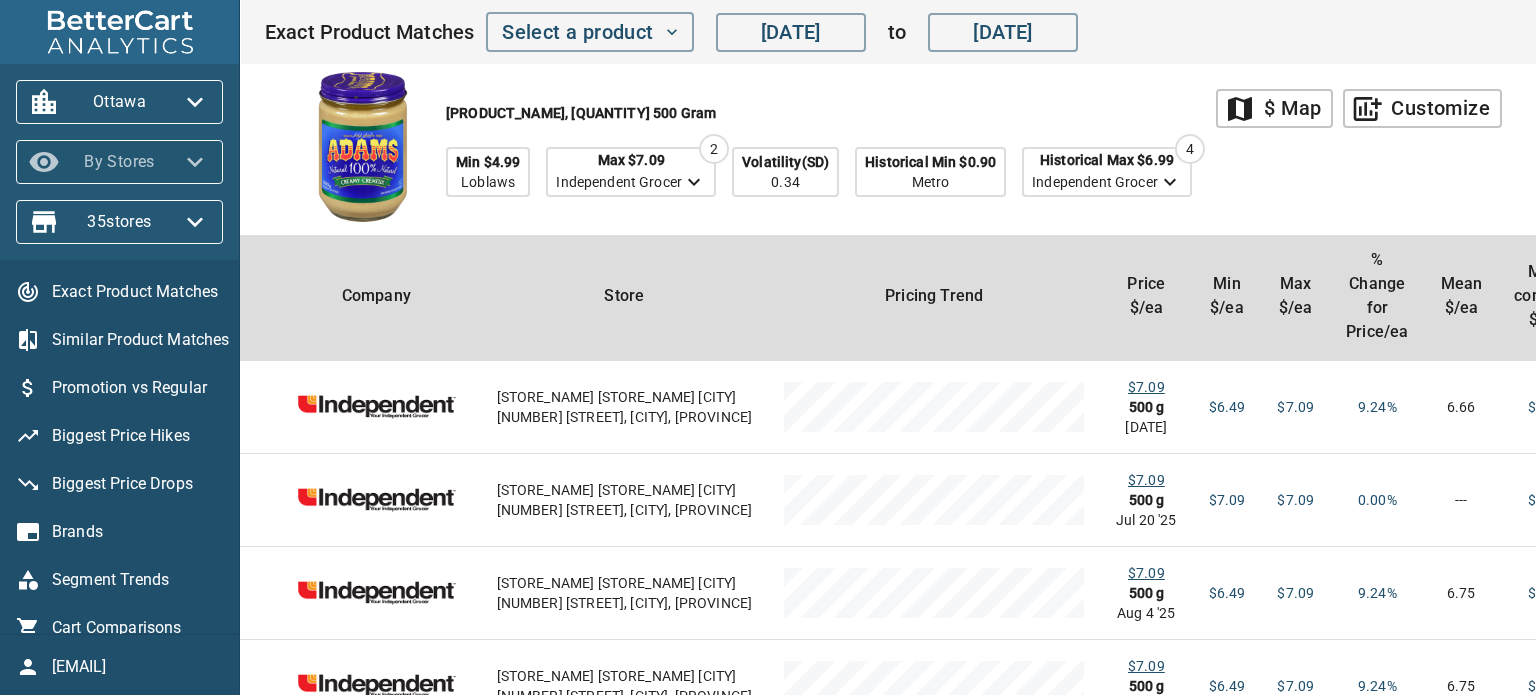 click on "By Stores" at bounding box center [119, 162] 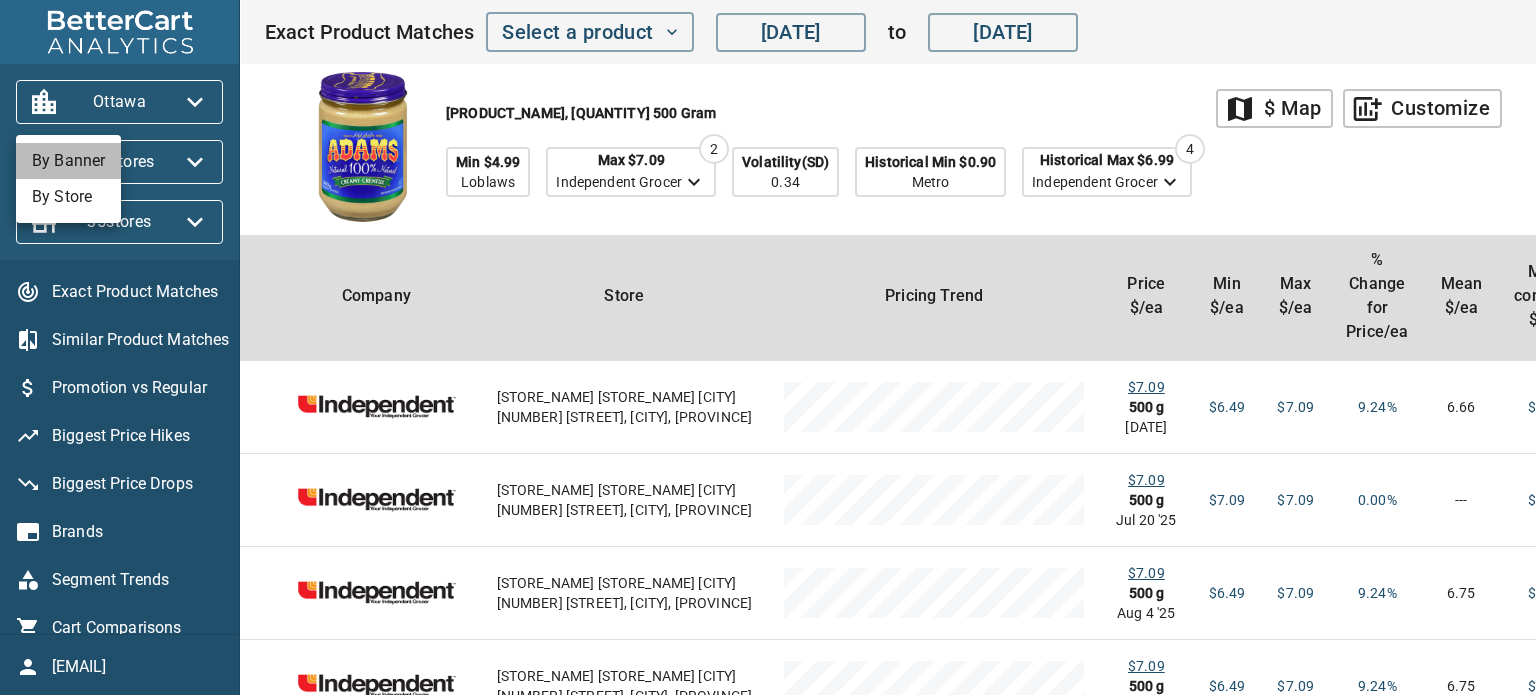 click on "By Banner" at bounding box center (68, 161) 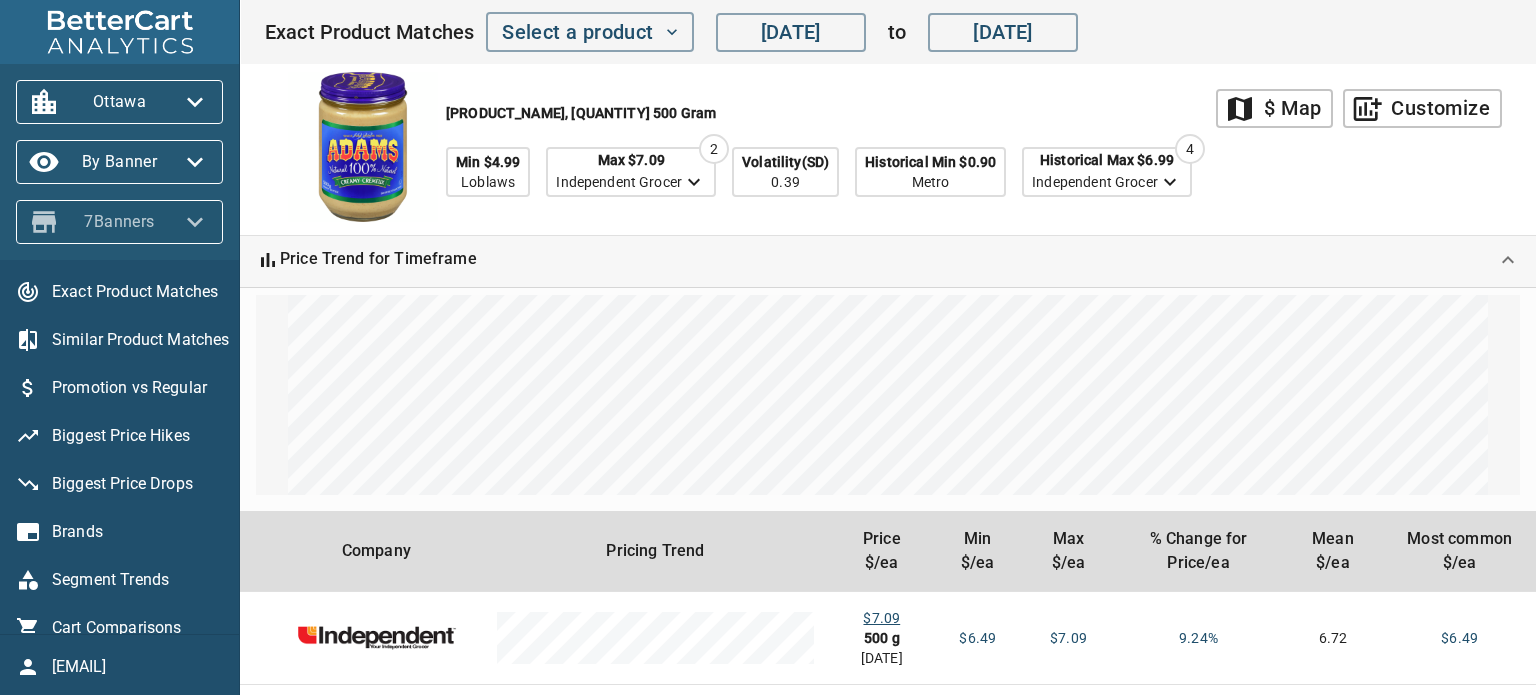 click on "7  Banners" at bounding box center (119, 222) 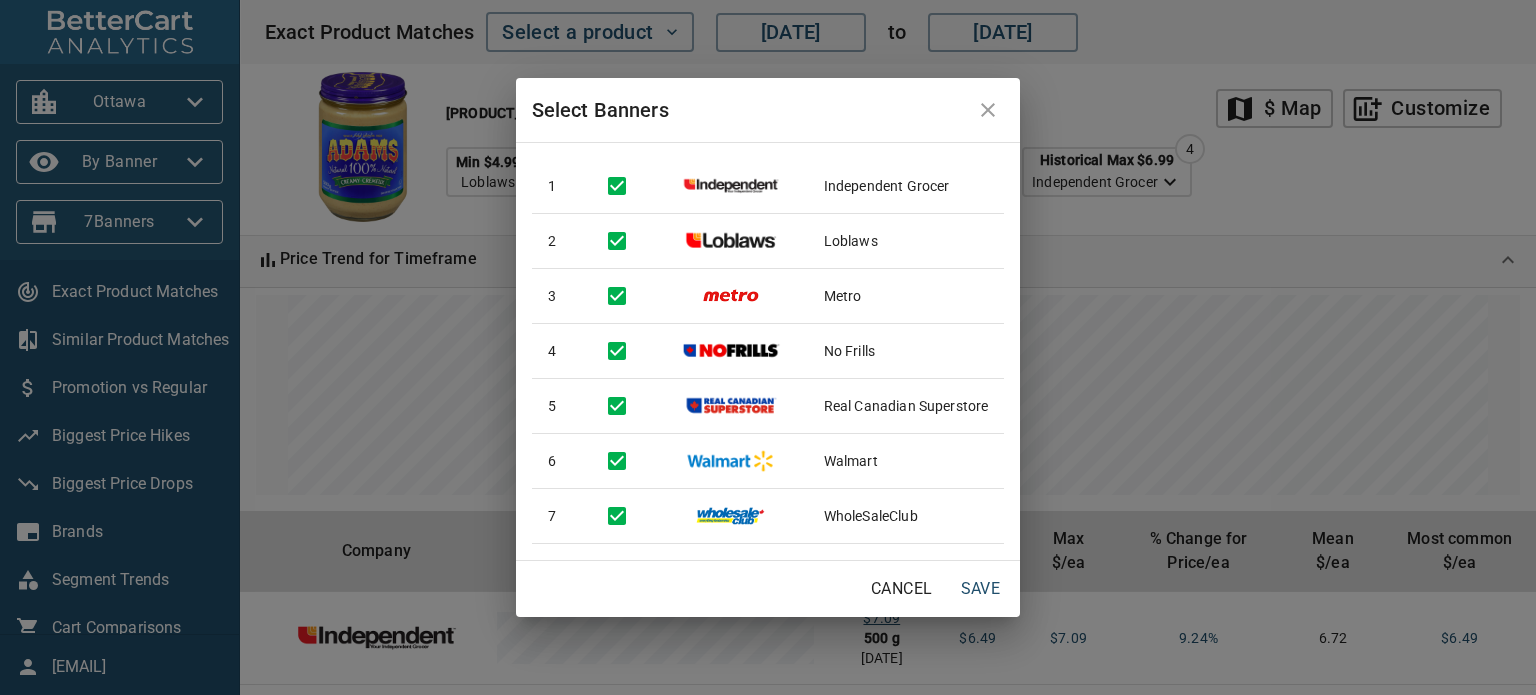click on "Select Banners 1 Independent Grocer 2 Loblaws 3 Metro 4 No Frills 5 Real Canadian Superstore 6 Walmart 7 WholeSaleClub Cancel Save" at bounding box center (768, 347) 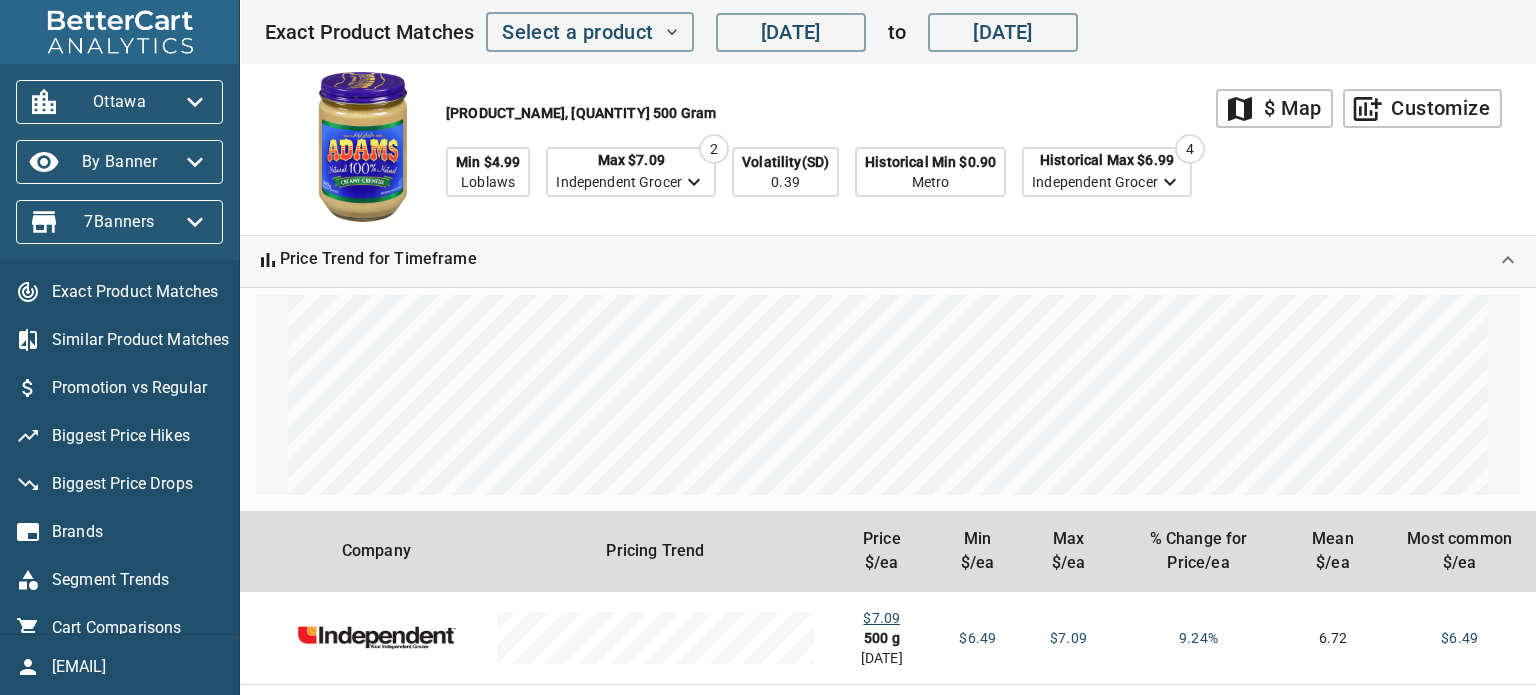 click on "farmerspick@bettercart.ca" at bounding box center [138, 667] 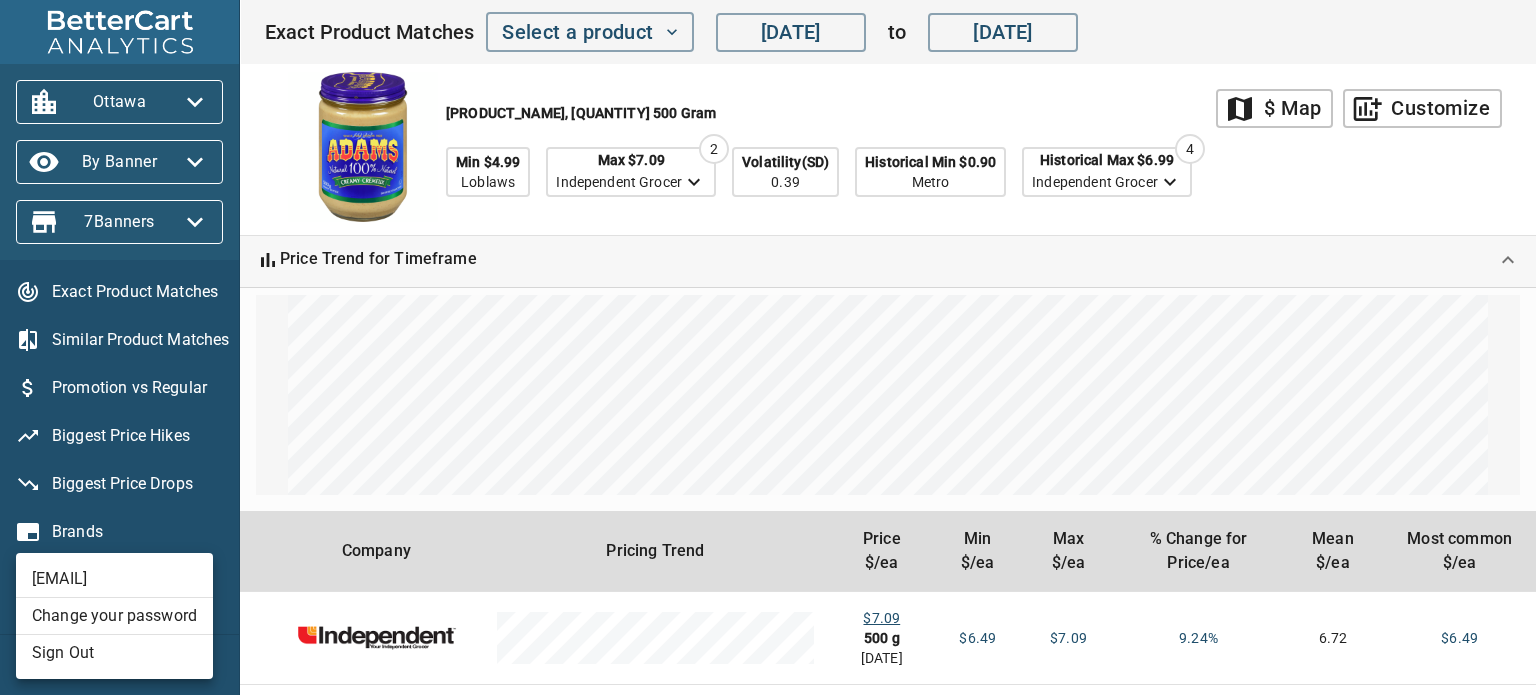 click on "Sign Out" at bounding box center (114, 653) 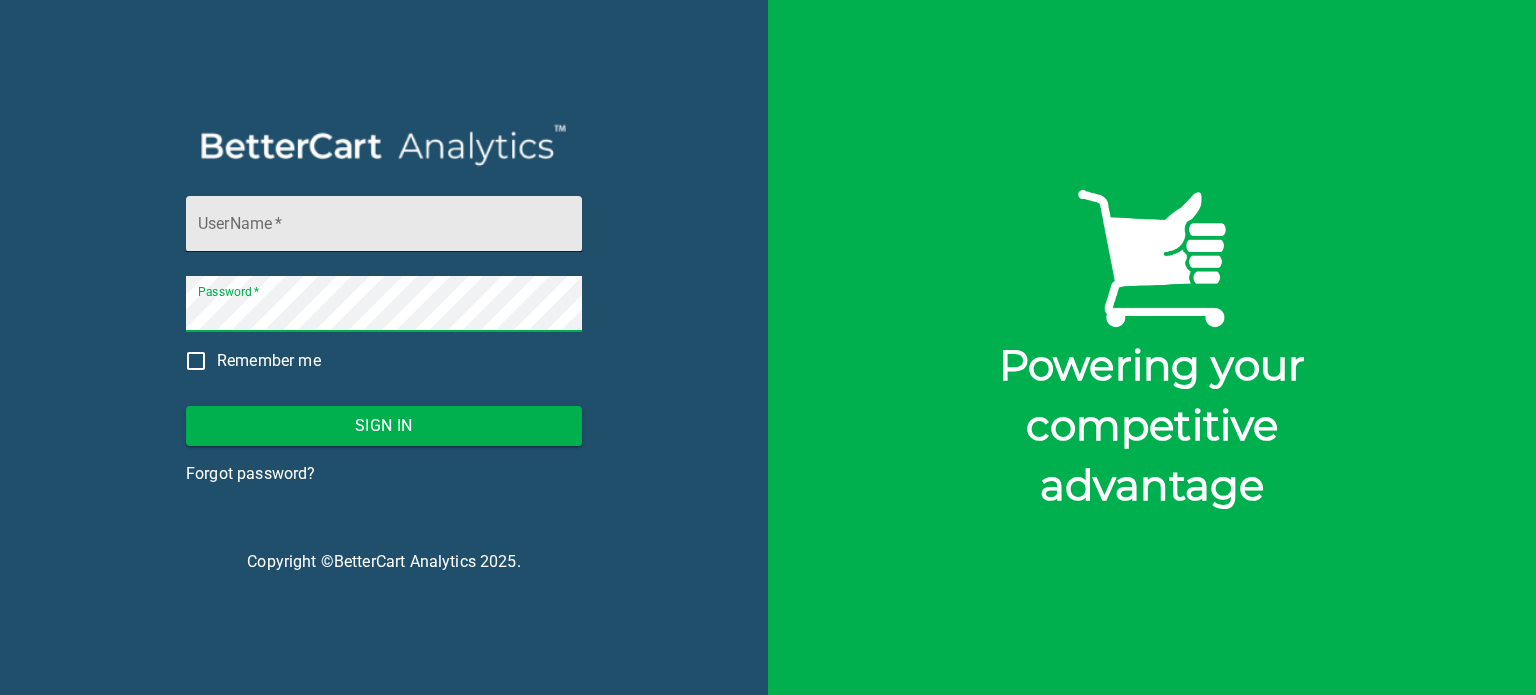 click on "UserName   *" at bounding box center (384, 224) 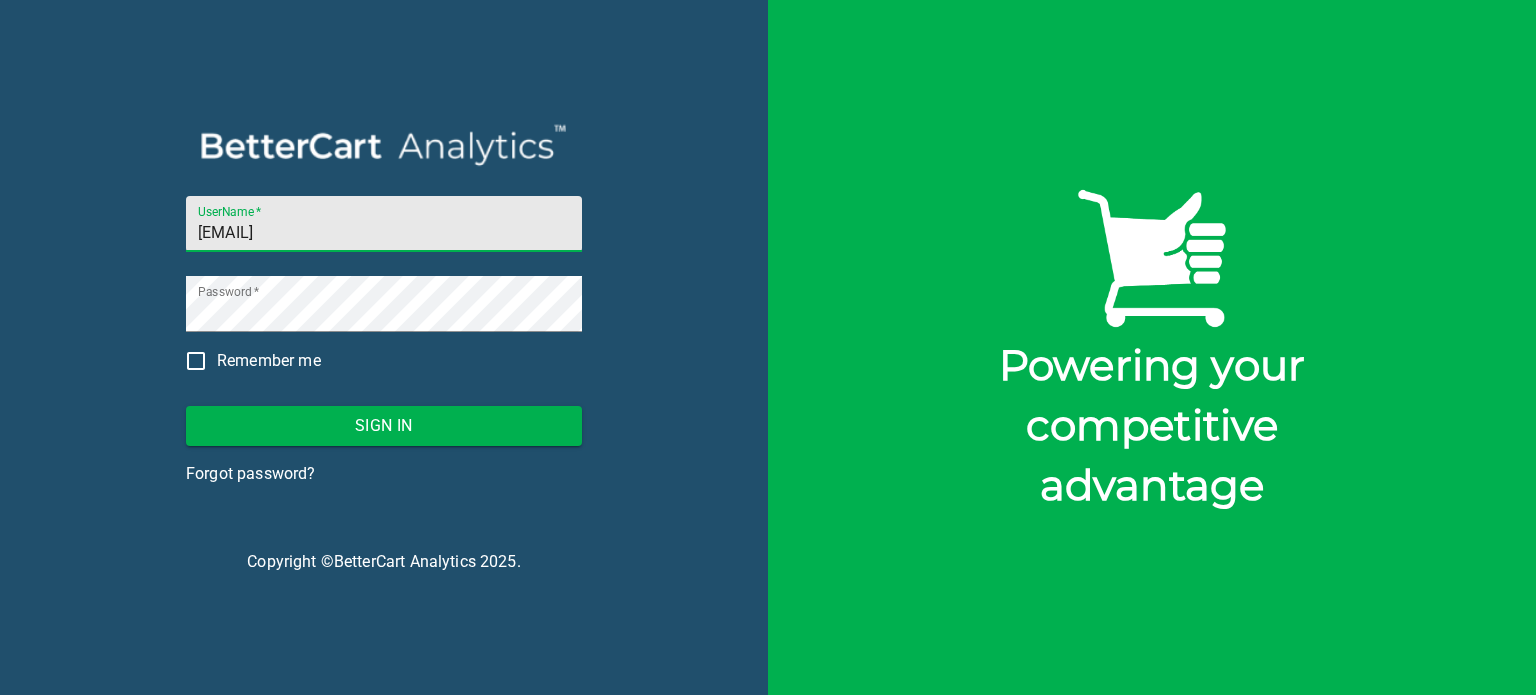 click on "[EMAIL]" at bounding box center (384, 224) 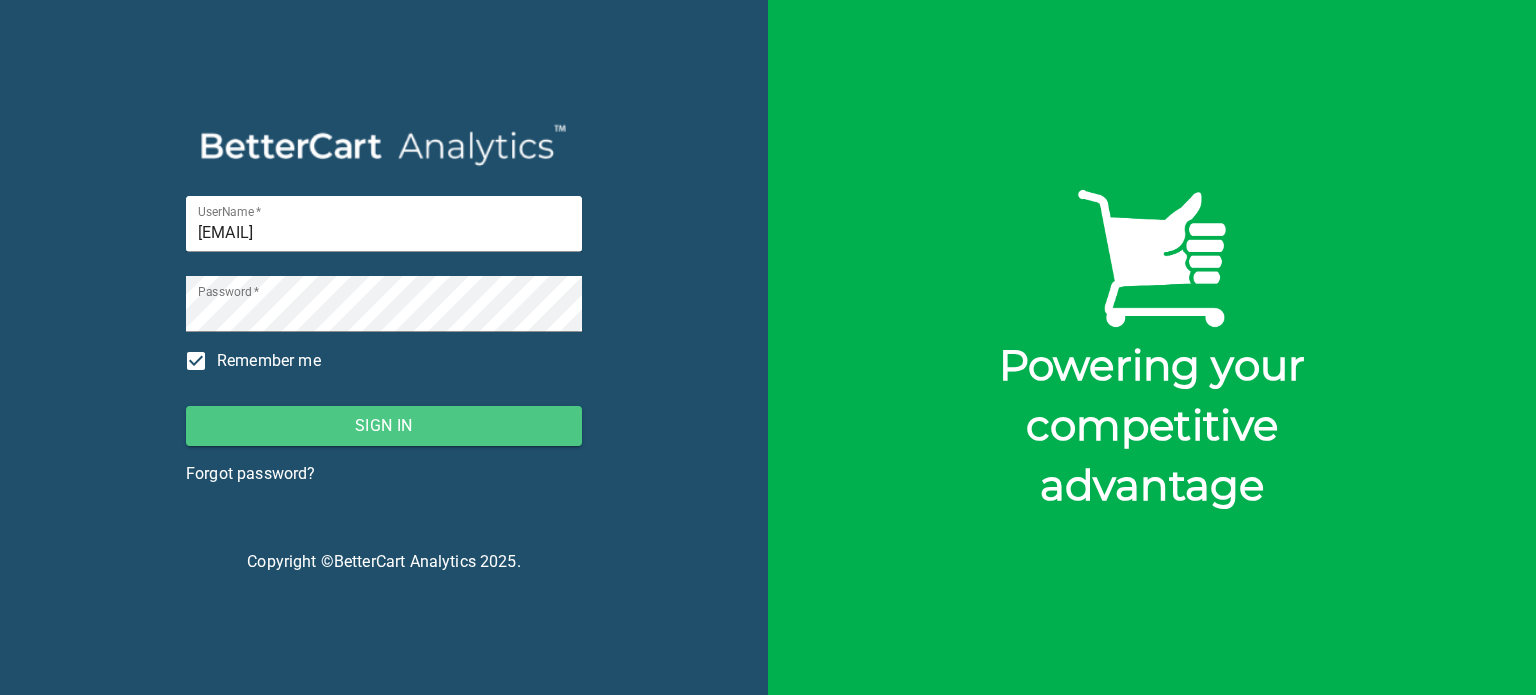click on "Sign In" at bounding box center [384, 426] 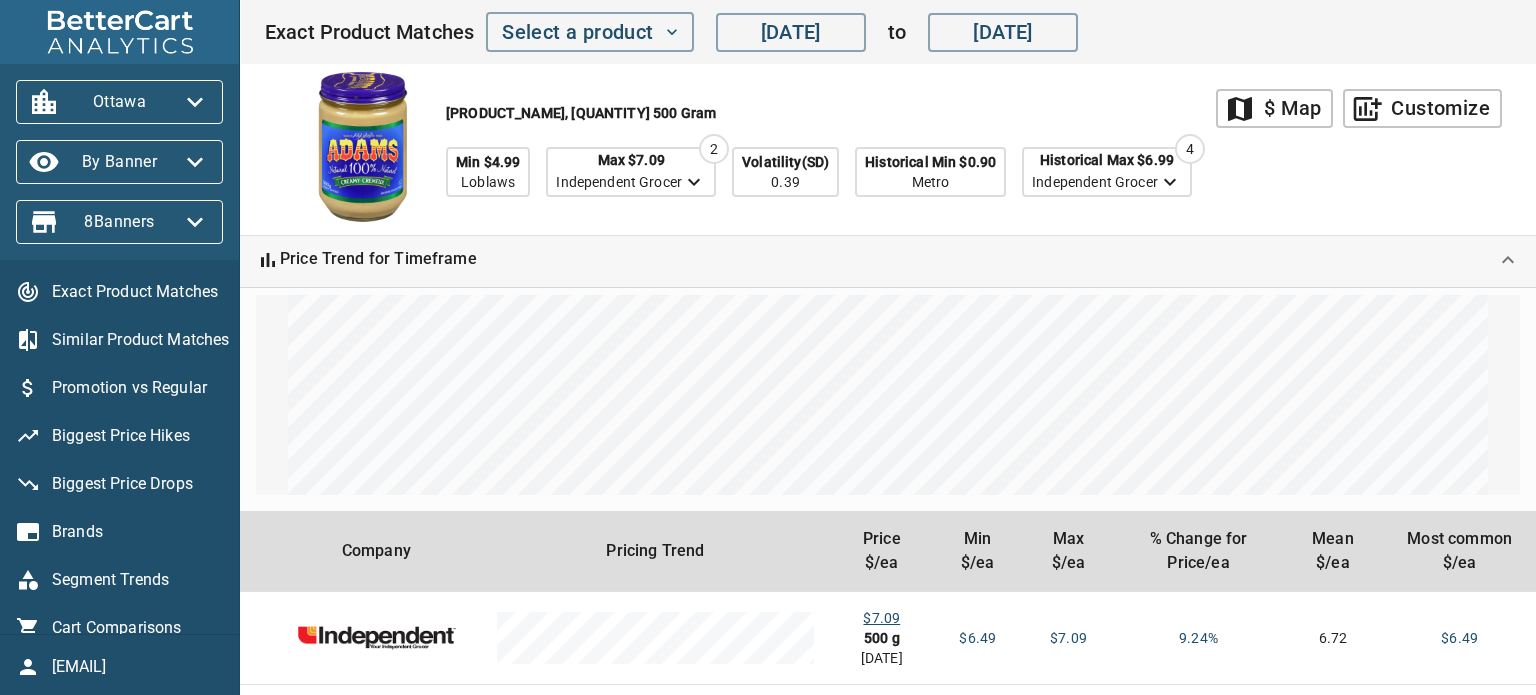 click 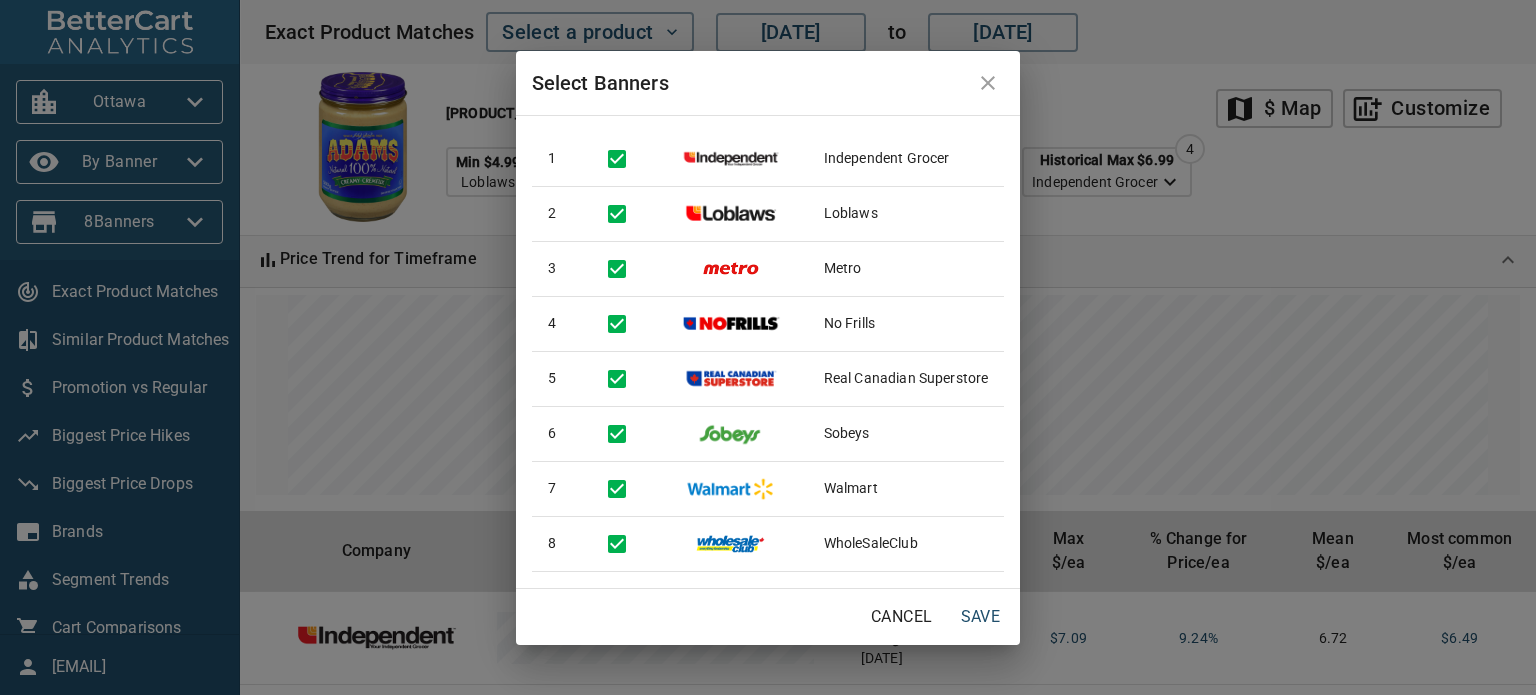 click on "Select Banners 1 Independent Grocer 2 Loblaws 3 Metro 4 No Frills 5 Real Canadian Superstore 6 Sobeys 7 Walmart 8 WholeSaleClub Cancel Save" at bounding box center (768, 347) 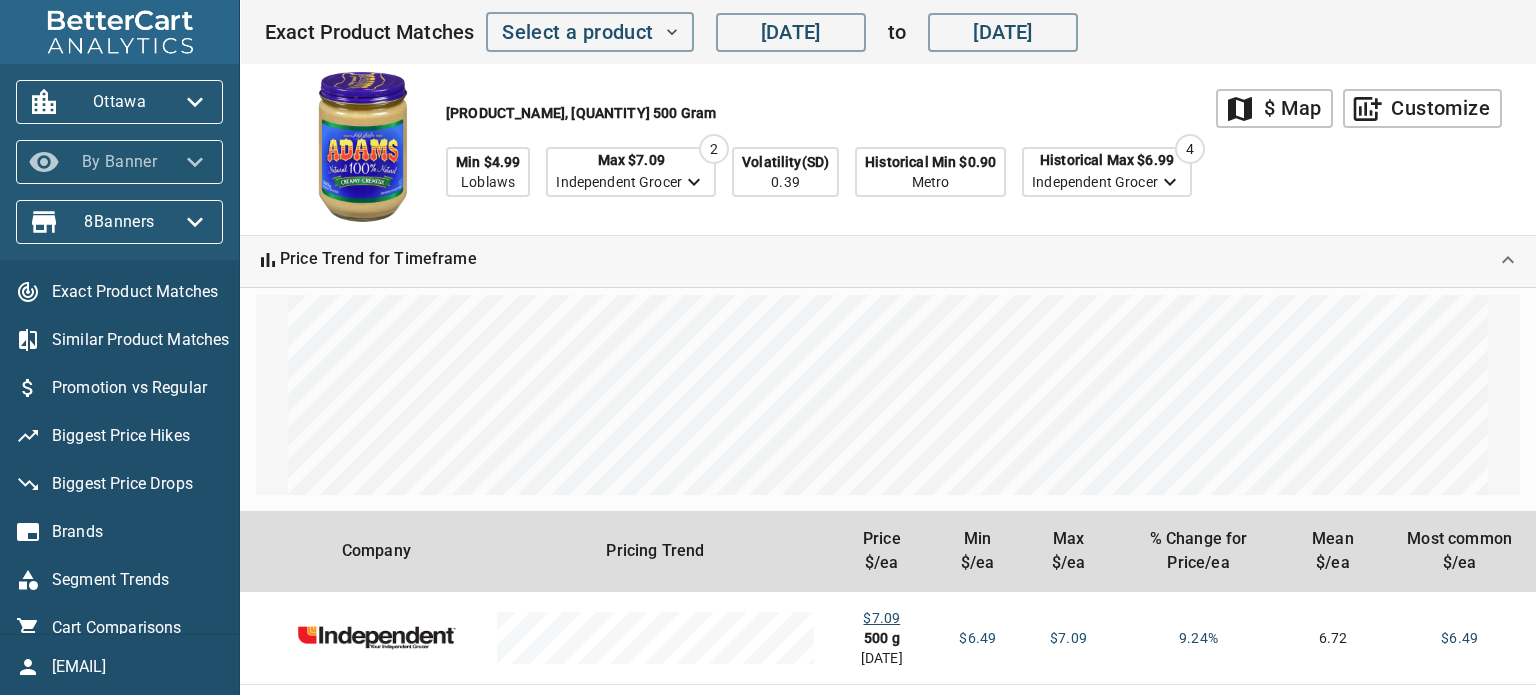 click on "By Banner" at bounding box center (119, 162) 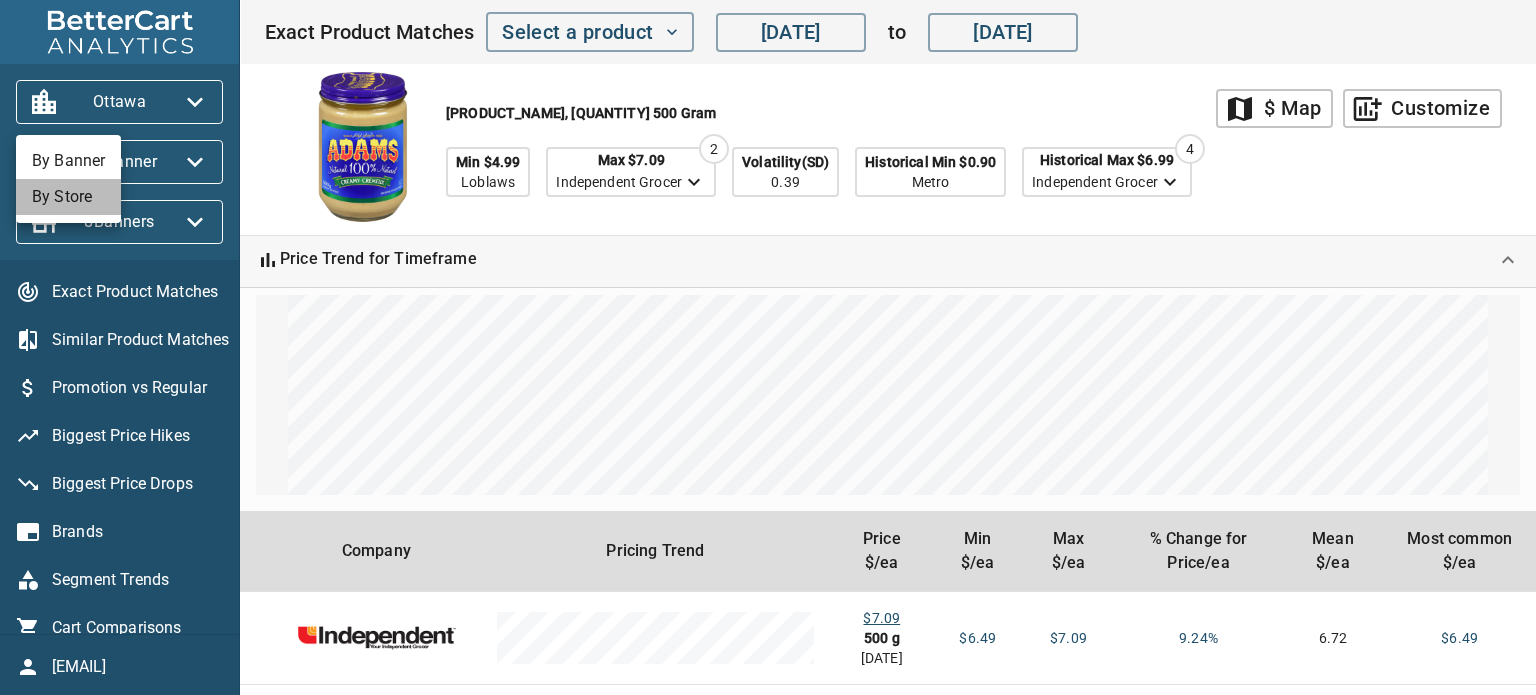 click on "By Store" at bounding box center (68, 197) 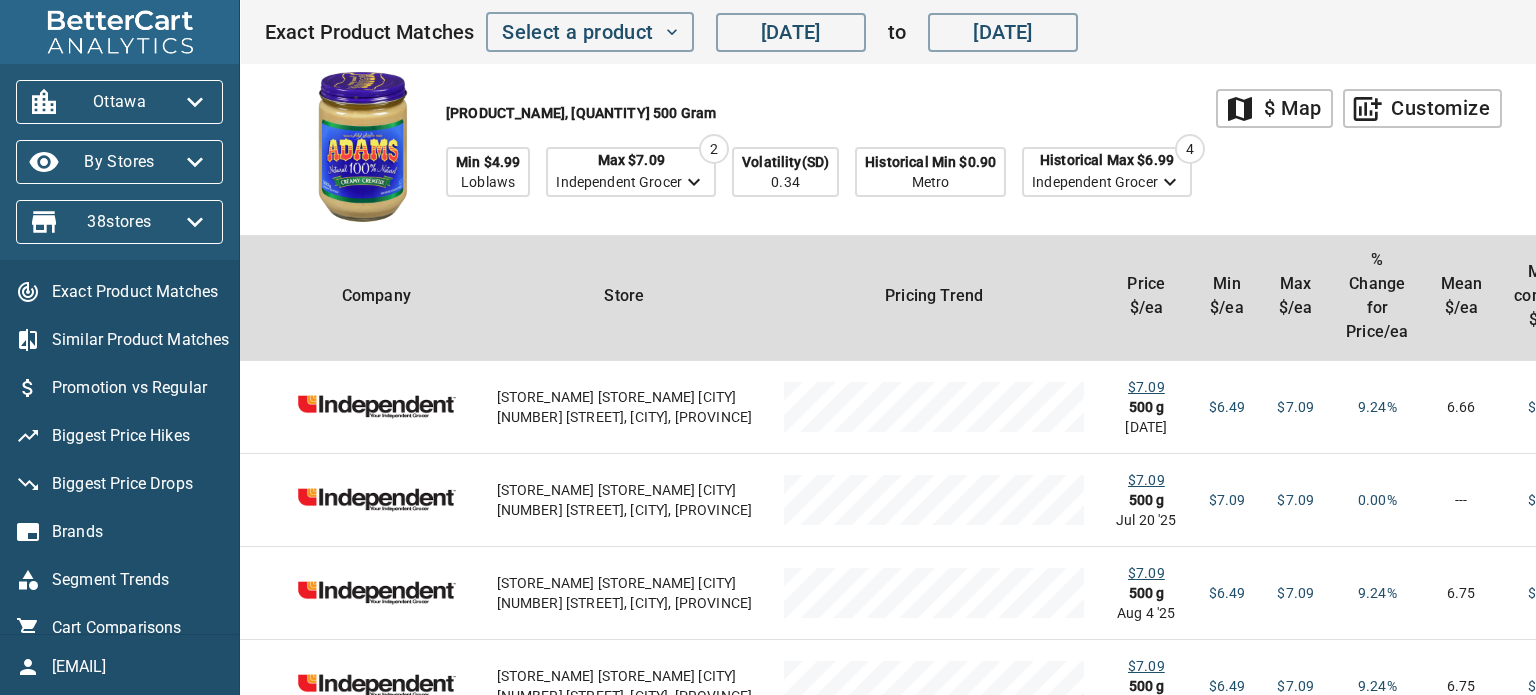 click on "38  stores" at bounding box center (119, 222) 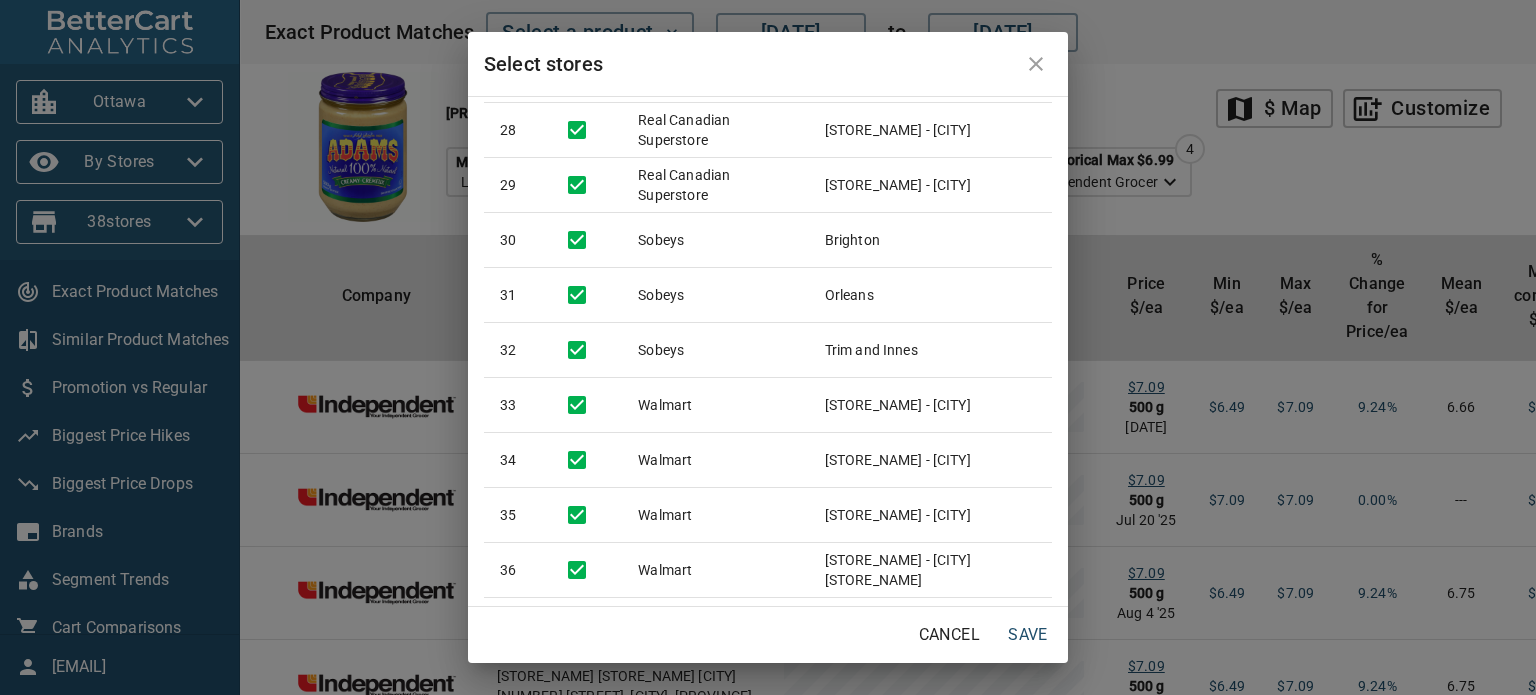 scroll, scrollTop: 1565, scrollLeft: 0, axis: vertical 